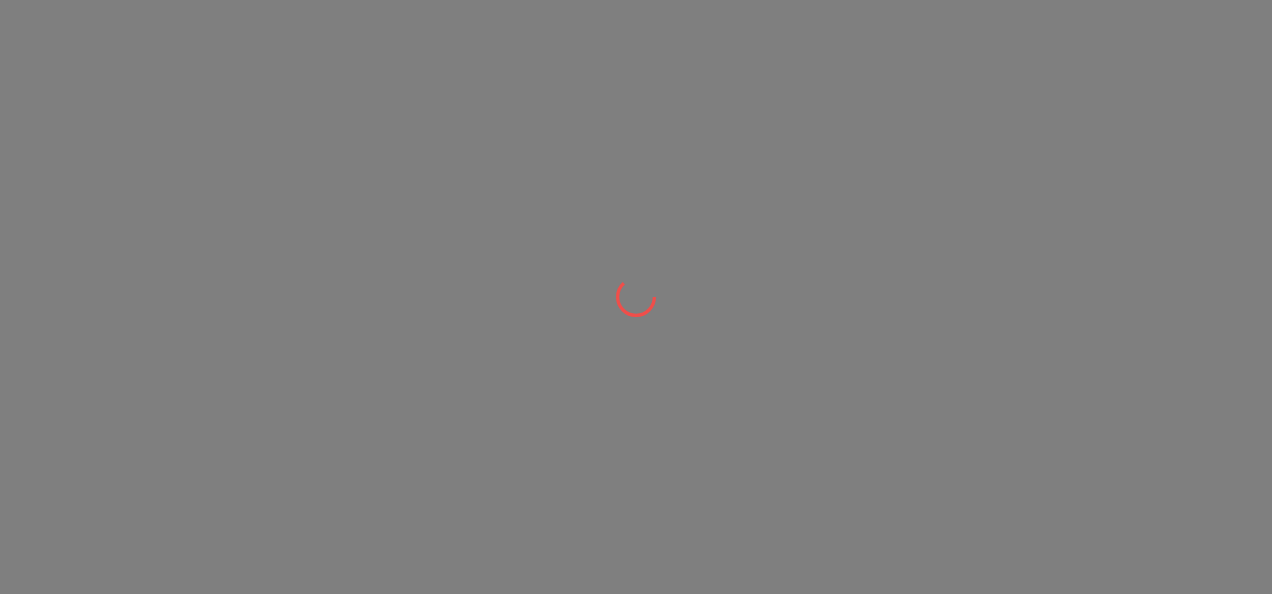 scroll, scrollTop: 0, scrollLeft: 0, axis: both 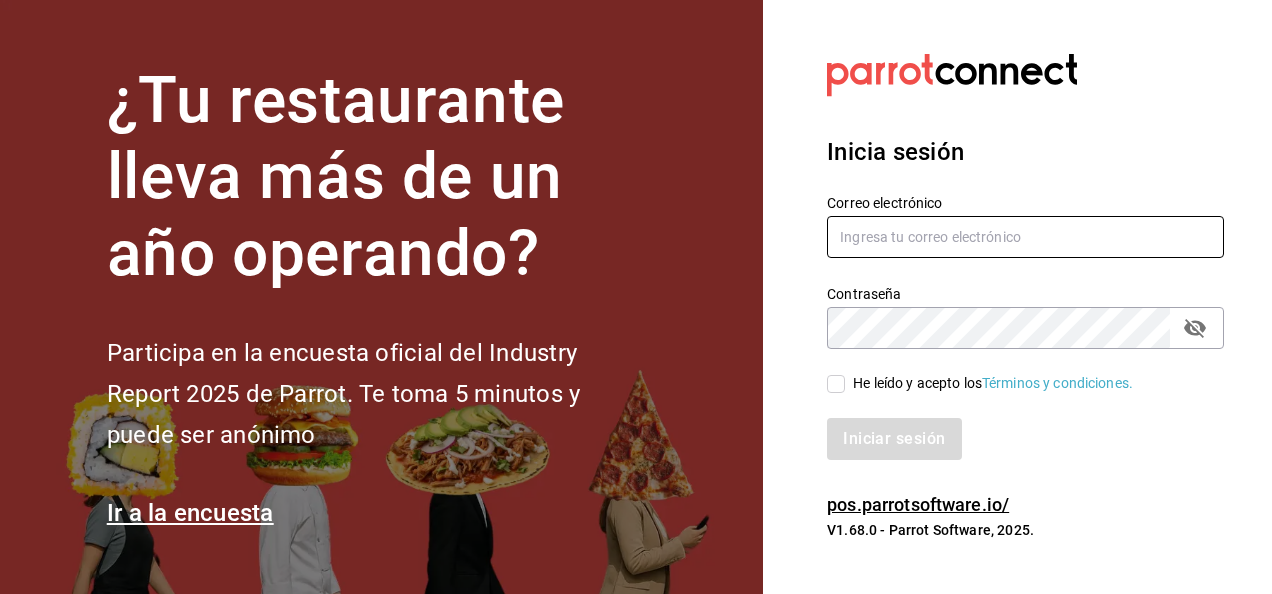 type on "jupiter.flores@grupocosteno.com" 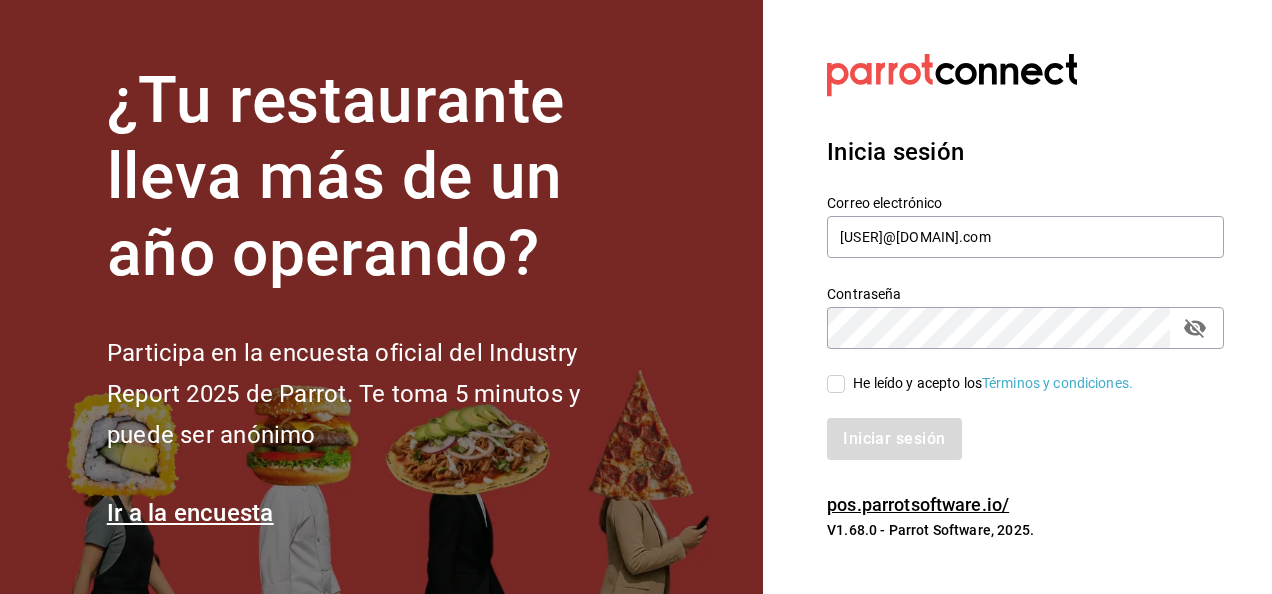 click on "He leído y acepto los  Términos y condiciones." at bounding box center (989, 383) 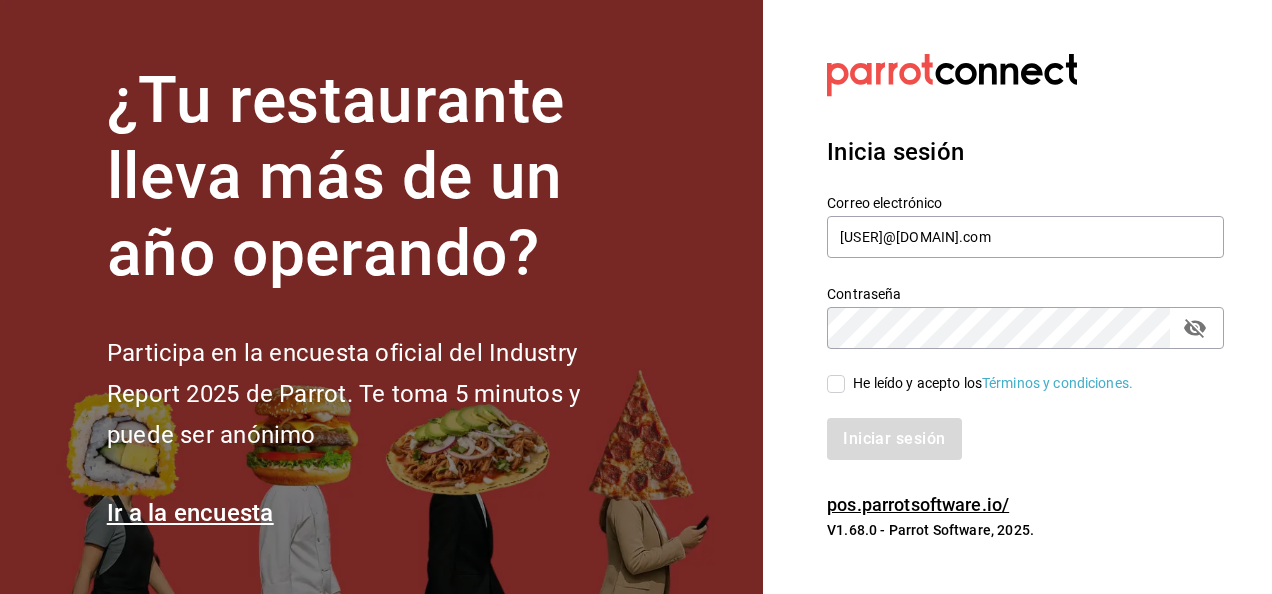 checkbox on "true" 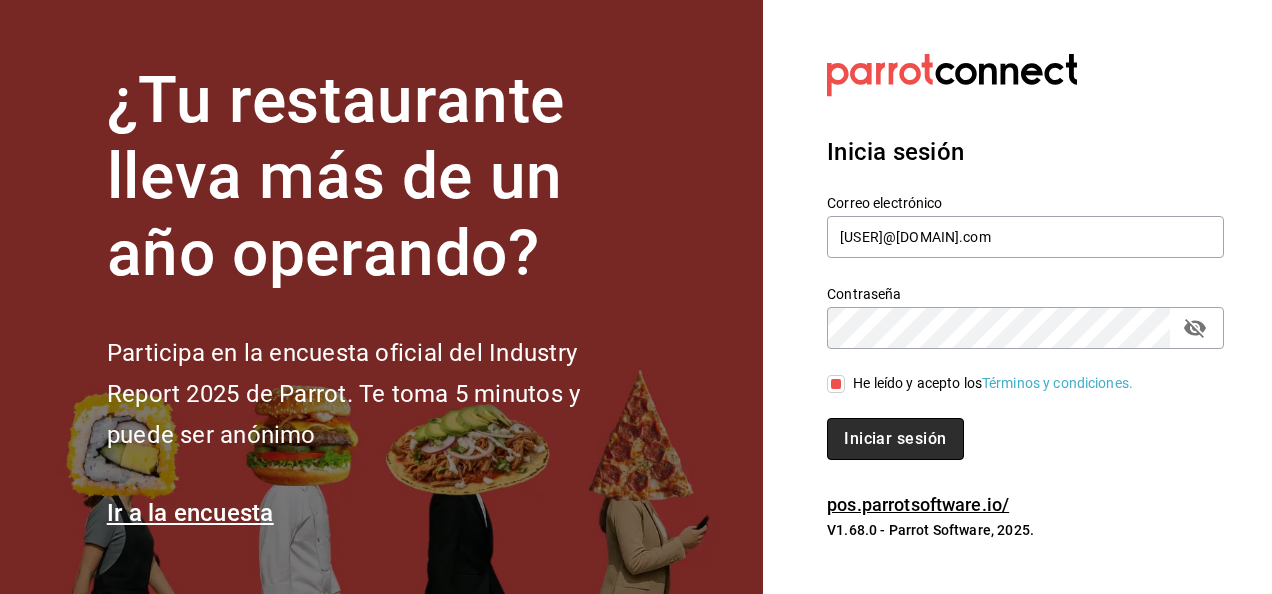 click on "Iniciar sesión" at bounding box center [895, 439] 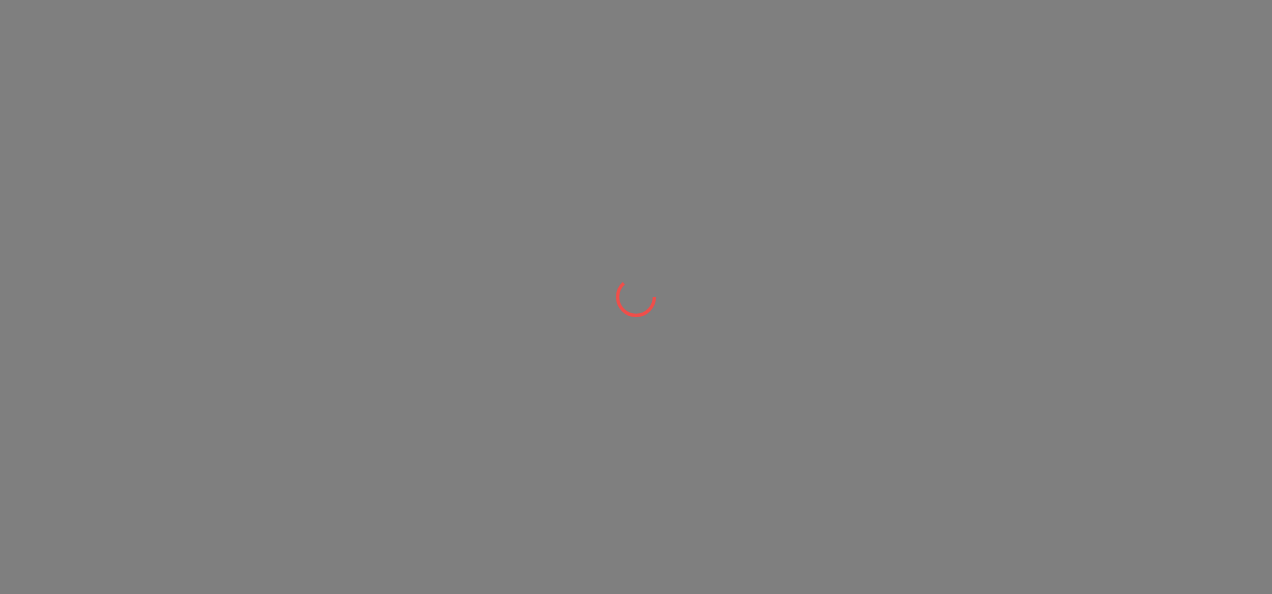 scroll, scrollTop: 0, scrollLeft: 0, axis: both 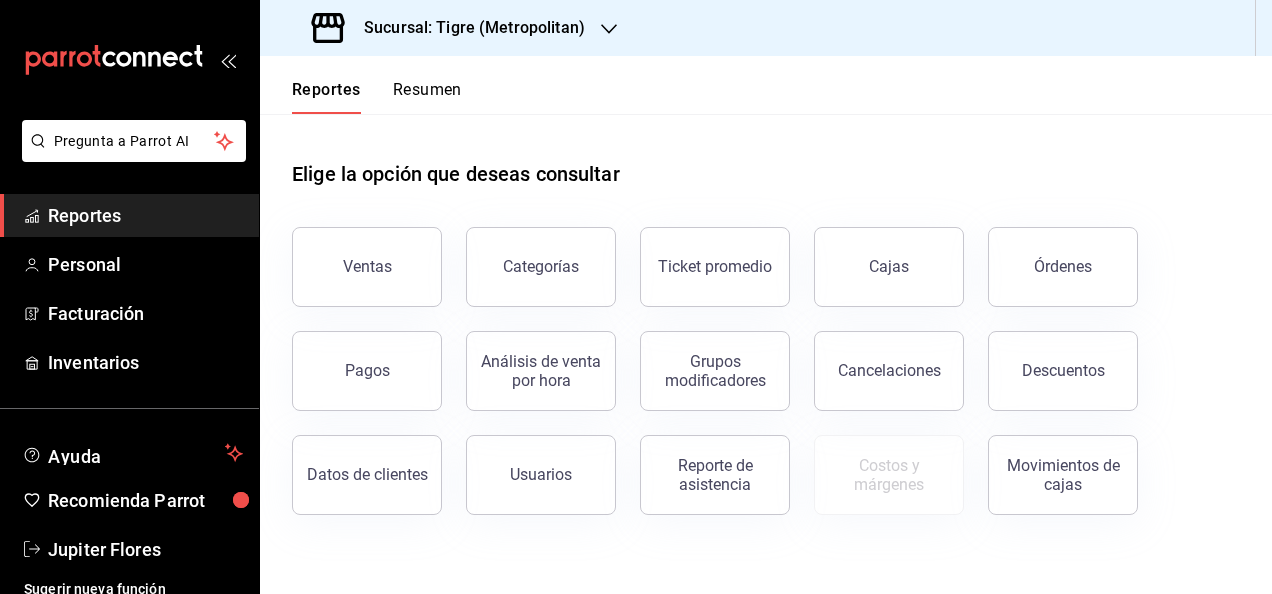 click on "Sucursal: Tigre (Metropolitan)" at bounding box center [450, 28] 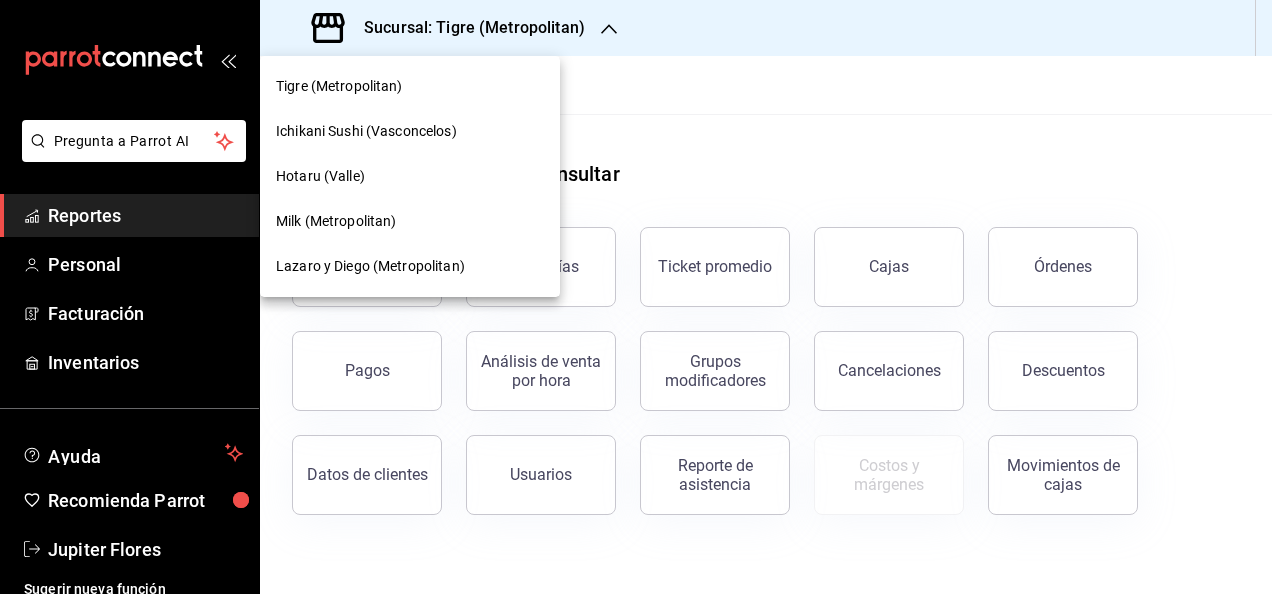 click on "Lazaro y Diego (Metropolitan)" at bounding box center (410, 266) 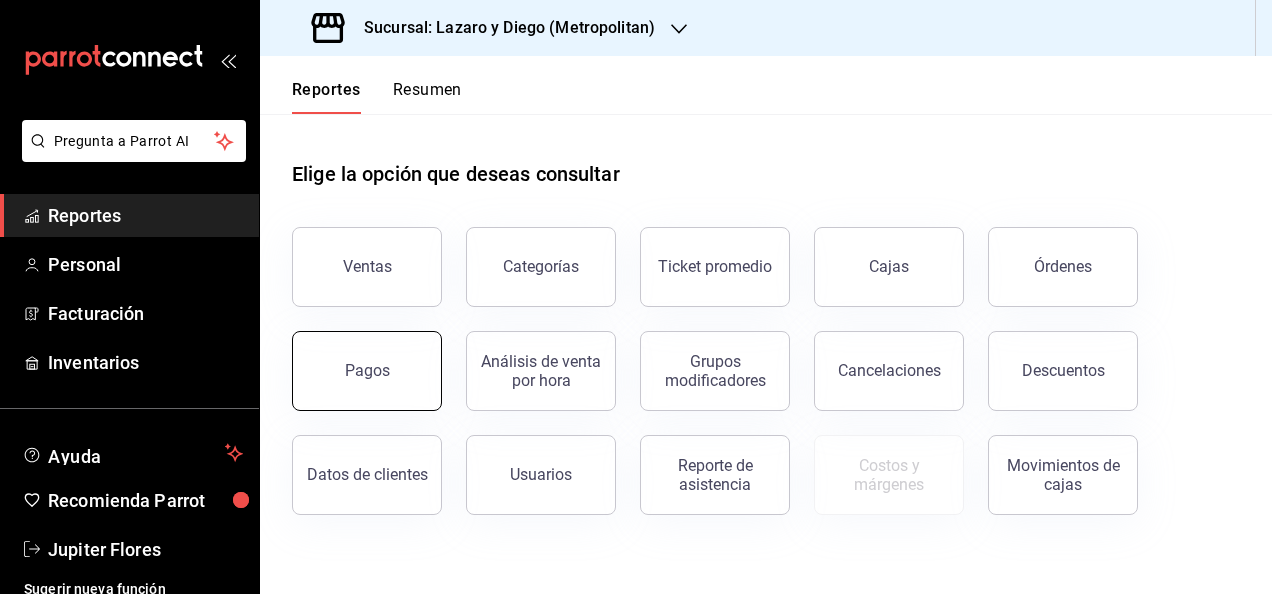 click on "Pagos" at bounding box center [367, 371] 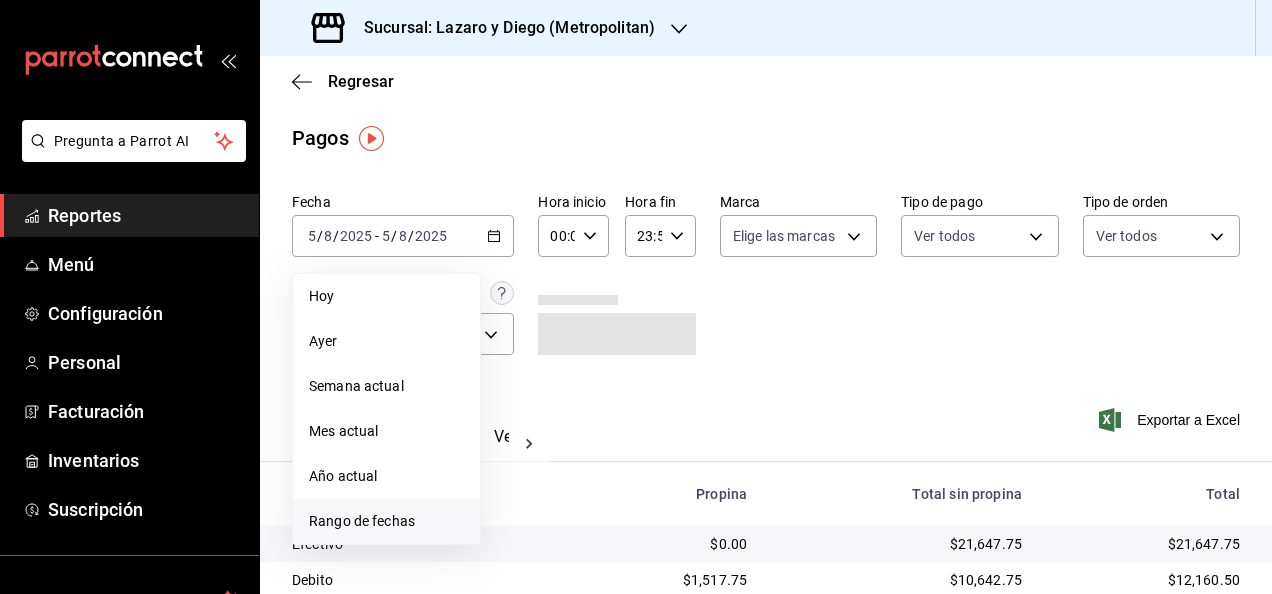 click on "Rango de fechas" at bounding box center [386, 521] 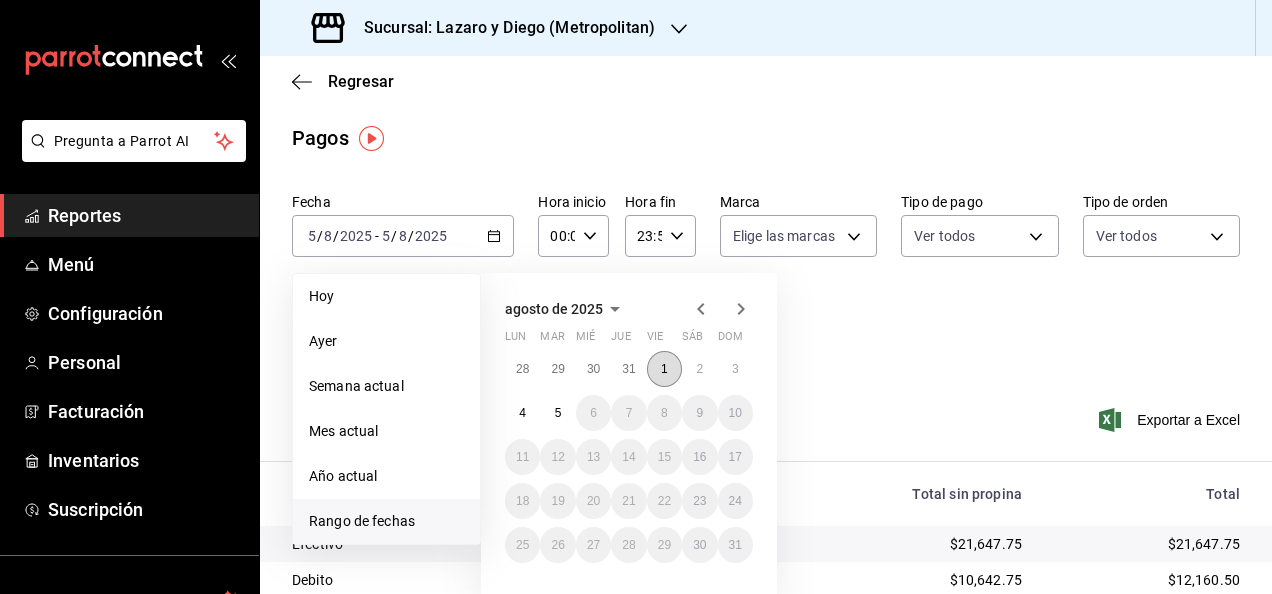 click on "1" at bounding box center [664, 369] 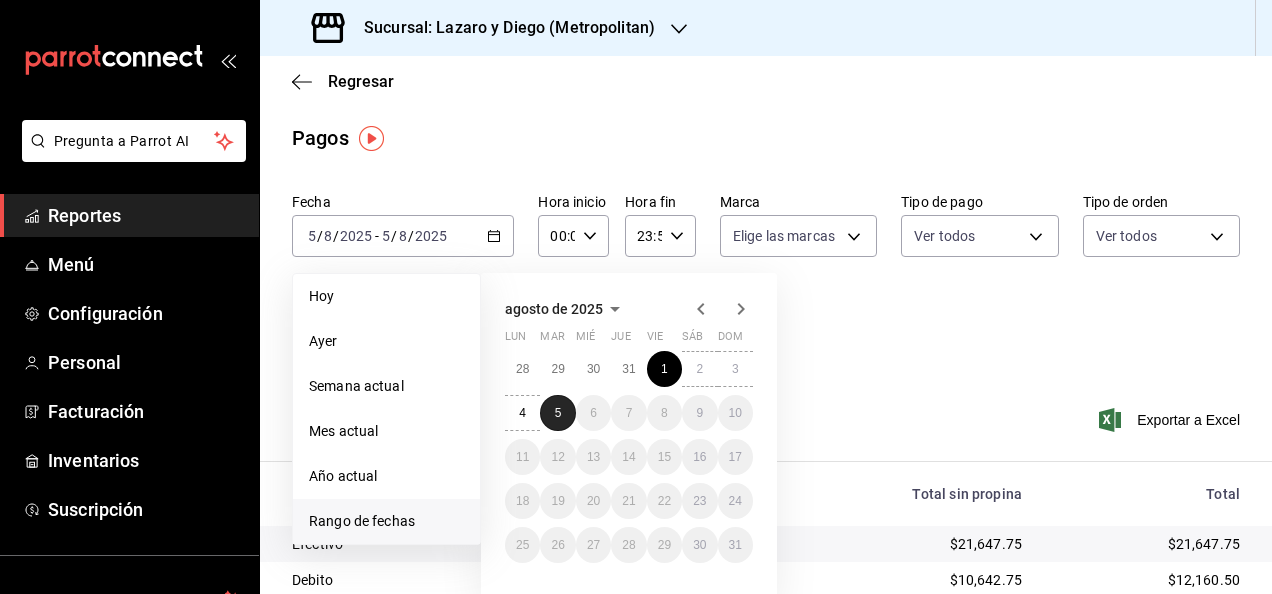 click on "5" at bounding box center [557, 413] 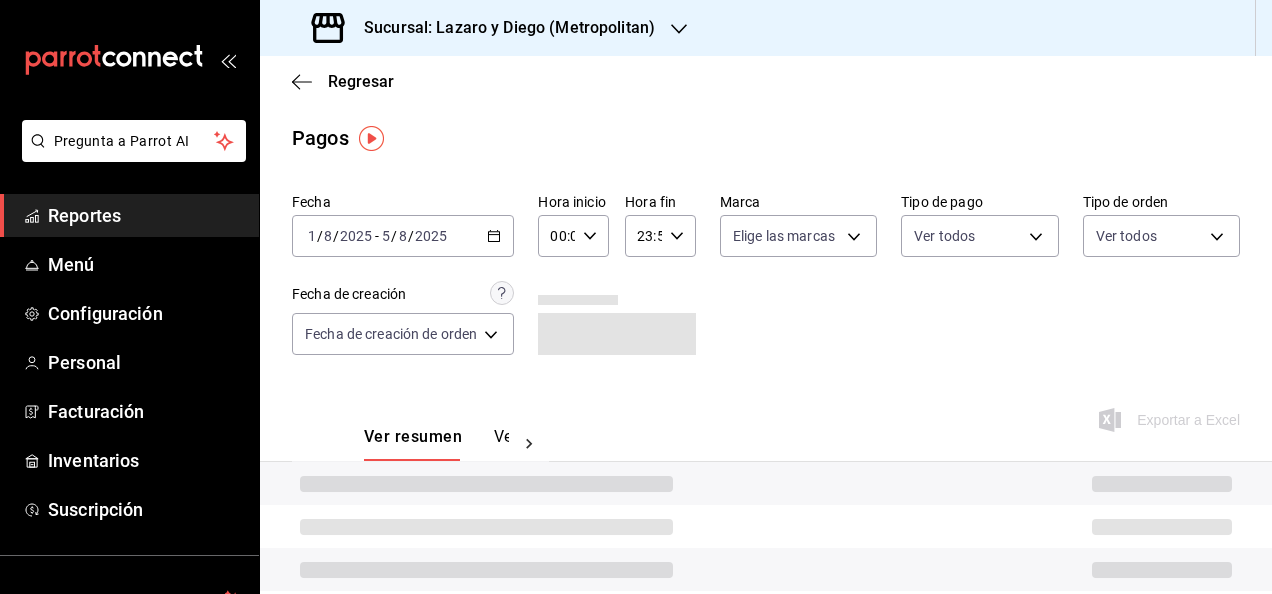 click on "00:00 Hora inicio" at bounding box center [573, 236] 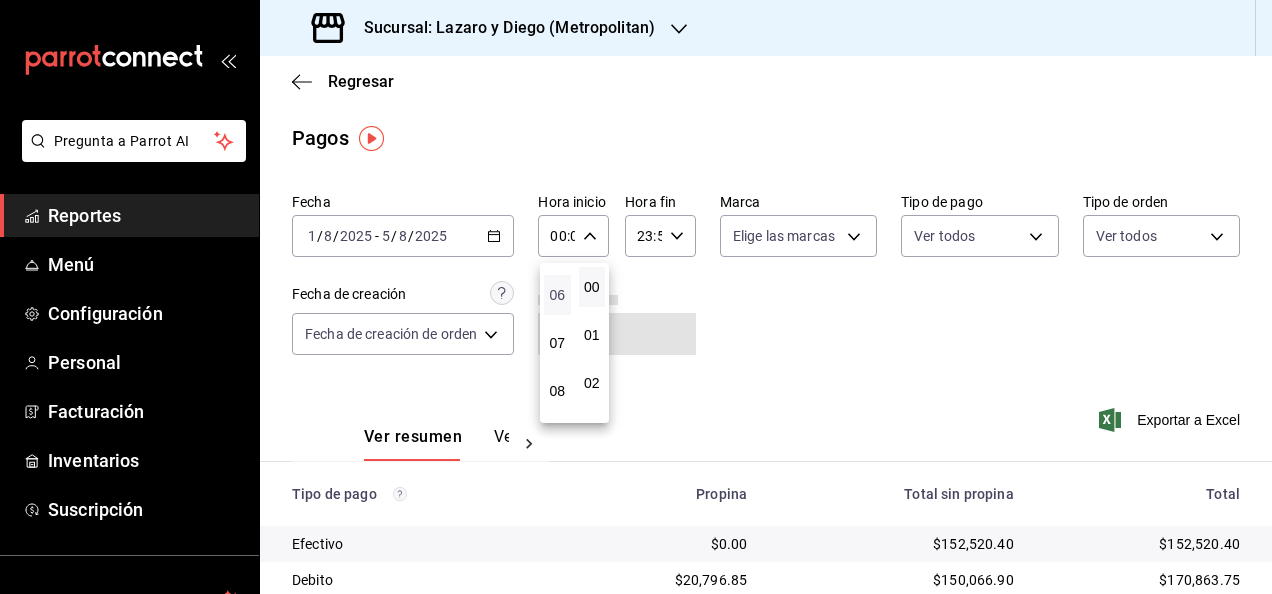 scroll, scrollTop: 199, scrollLeft: 0, axis: vertical 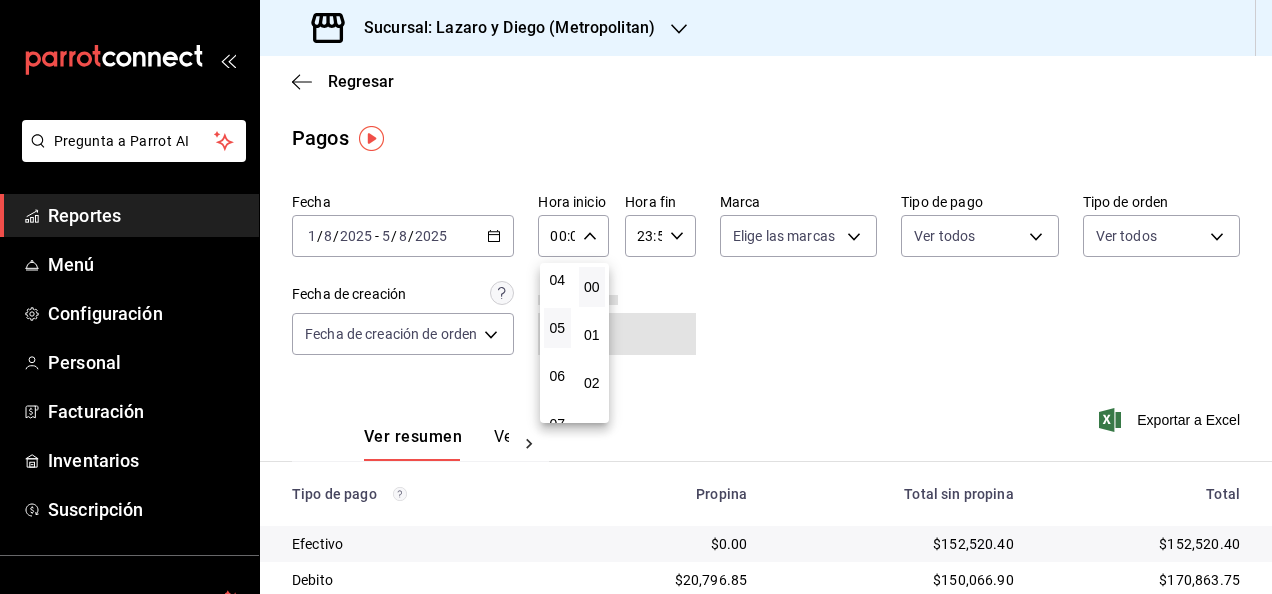 click on "05" at bounding box center [557, 328] 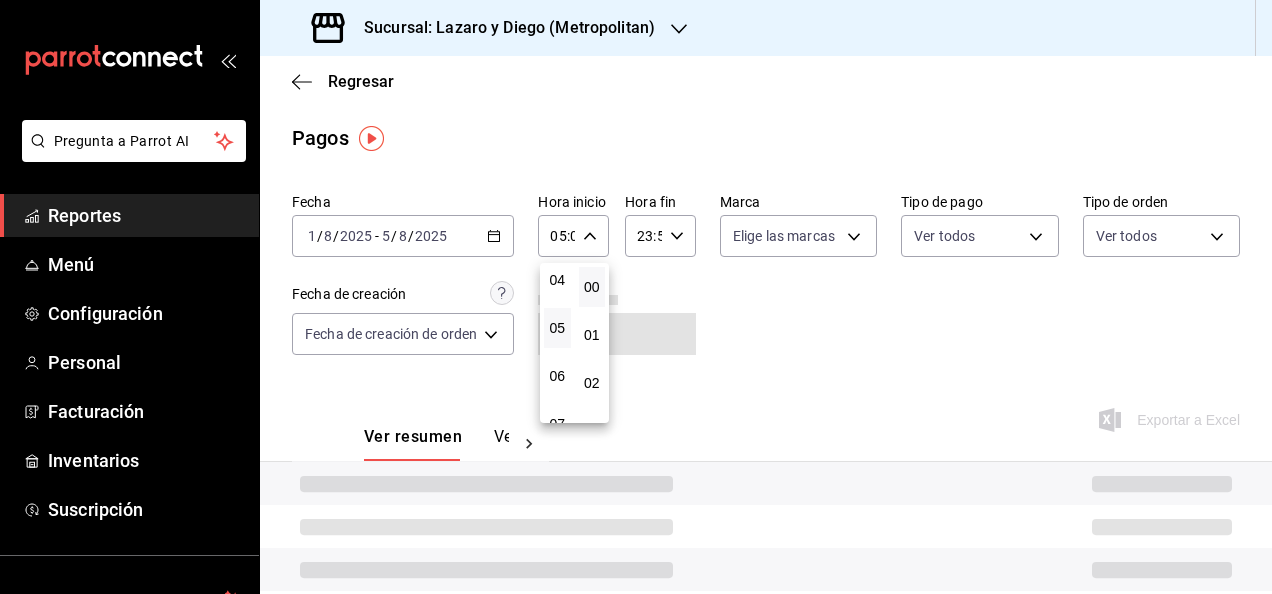 click at bounding box center [636, 297] 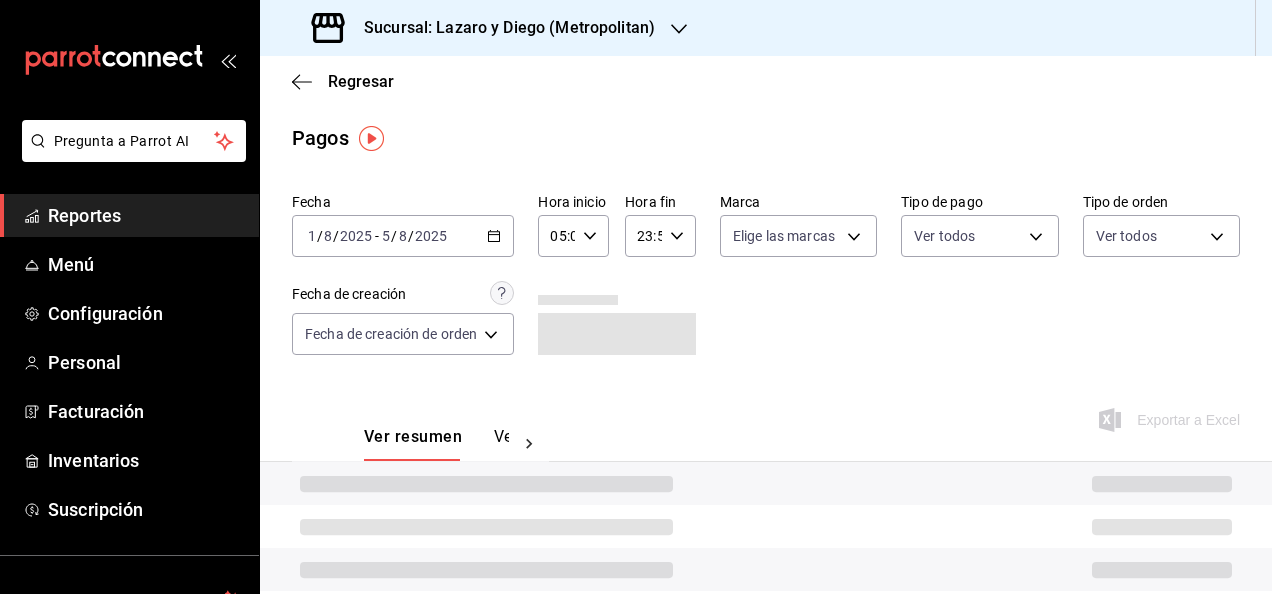 click on "23:59 Hora fin" at bounding box center [660, 236] 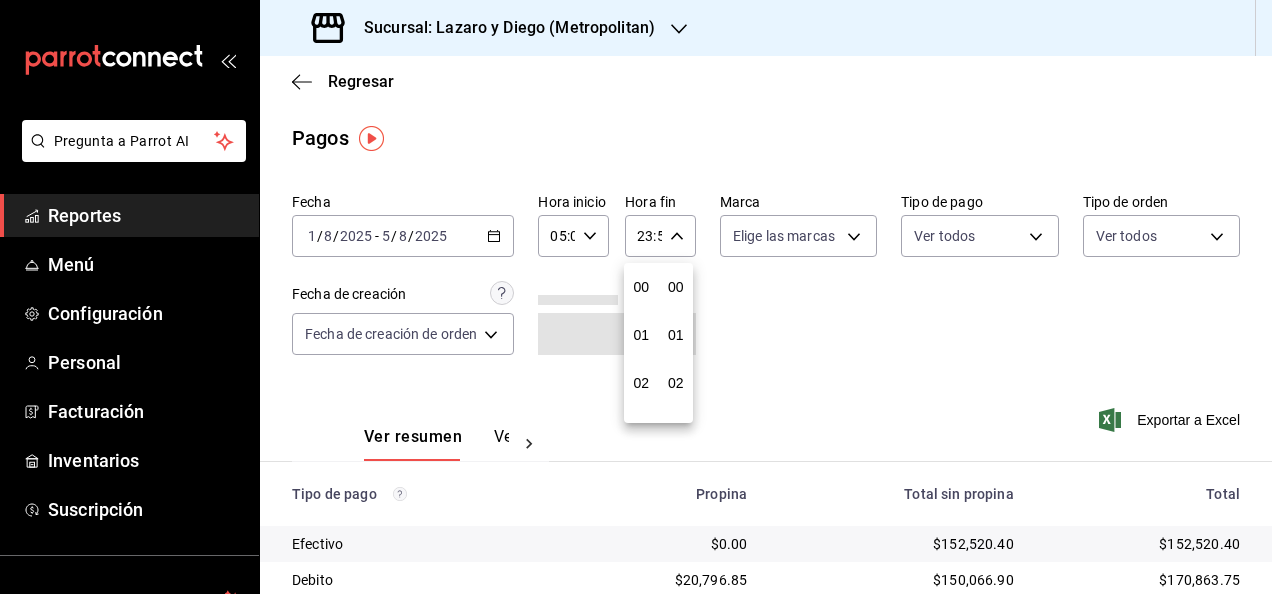 scroll, scrollTop: 992, scrollLeft: 0, axis: vertical 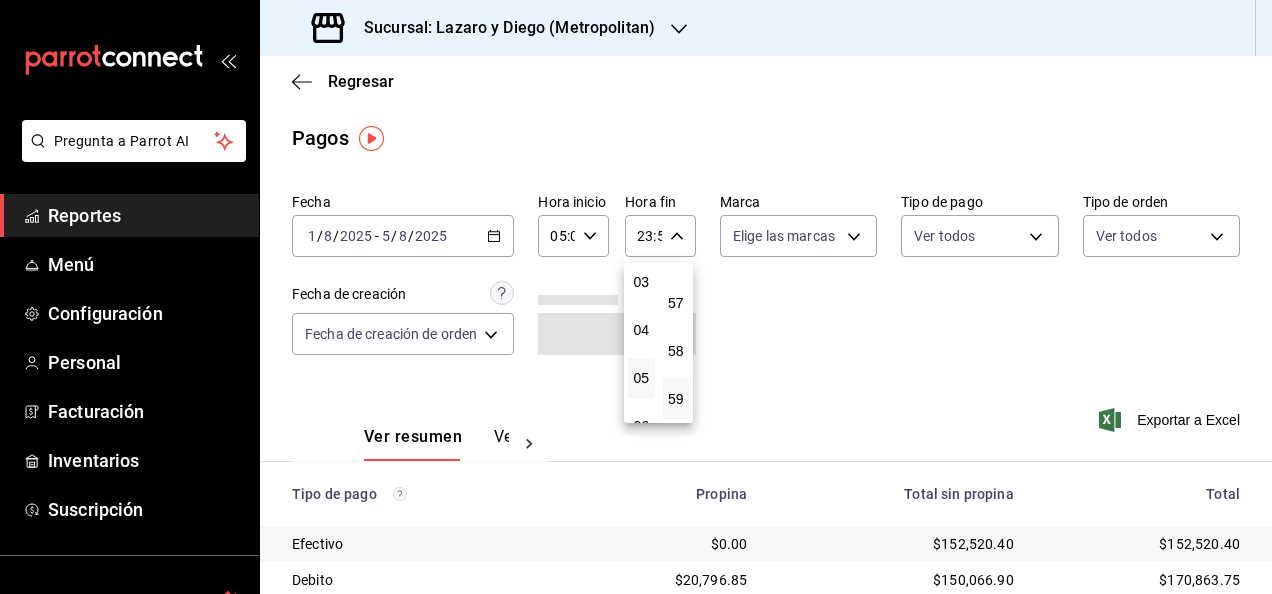 click on "05" at bounding box center [641, 378] 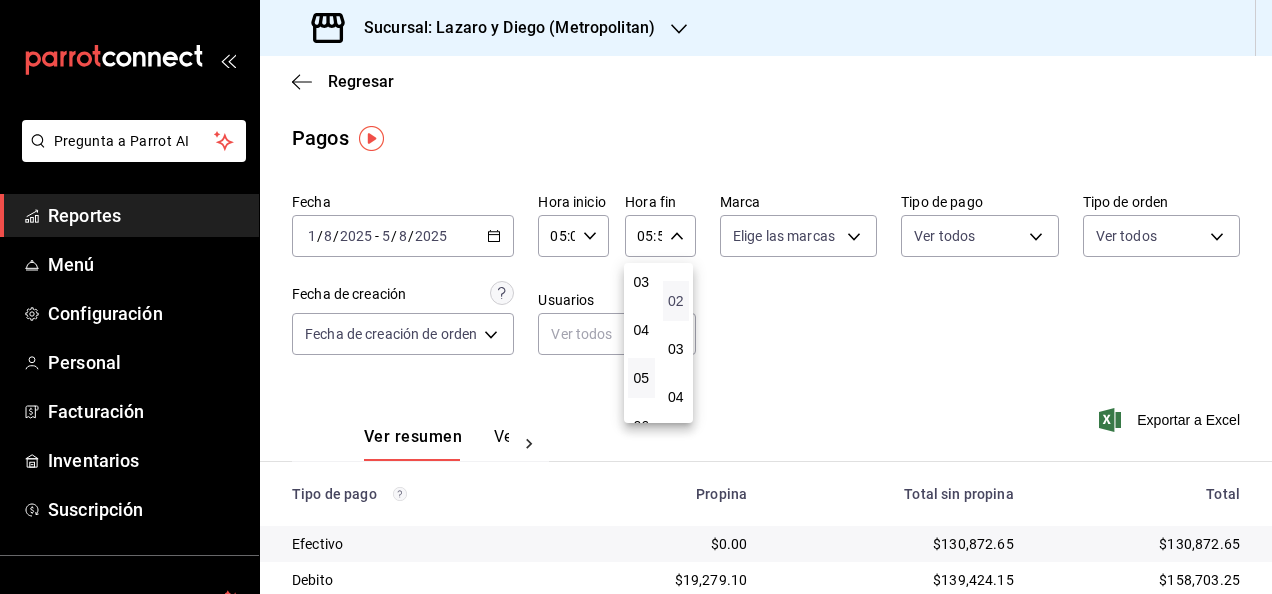 scroll, scrollTop: 0, scrollLeft: 0, axis: both 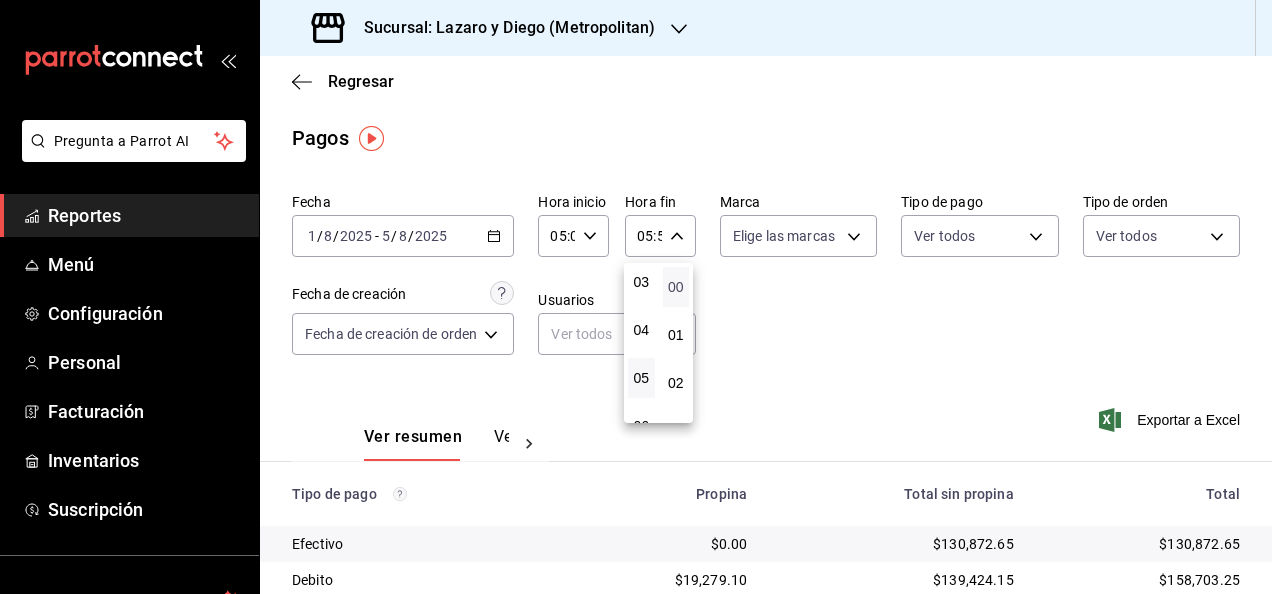 click on "00" at bounding box center [676, 287] 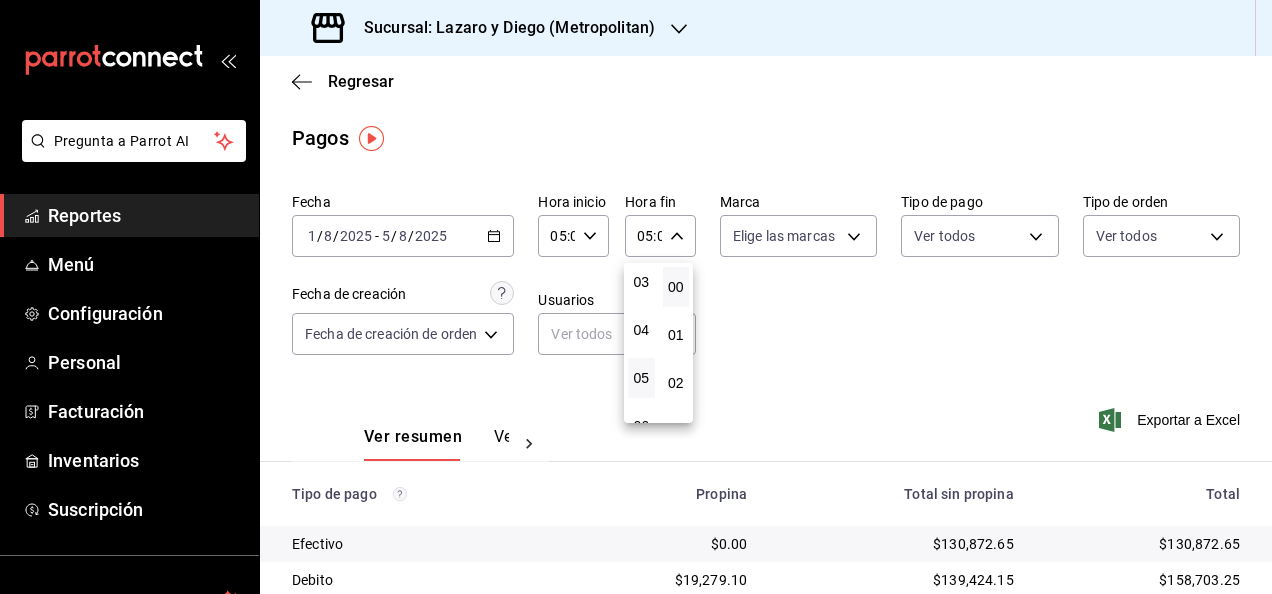 click at bounding box center (636, 297) 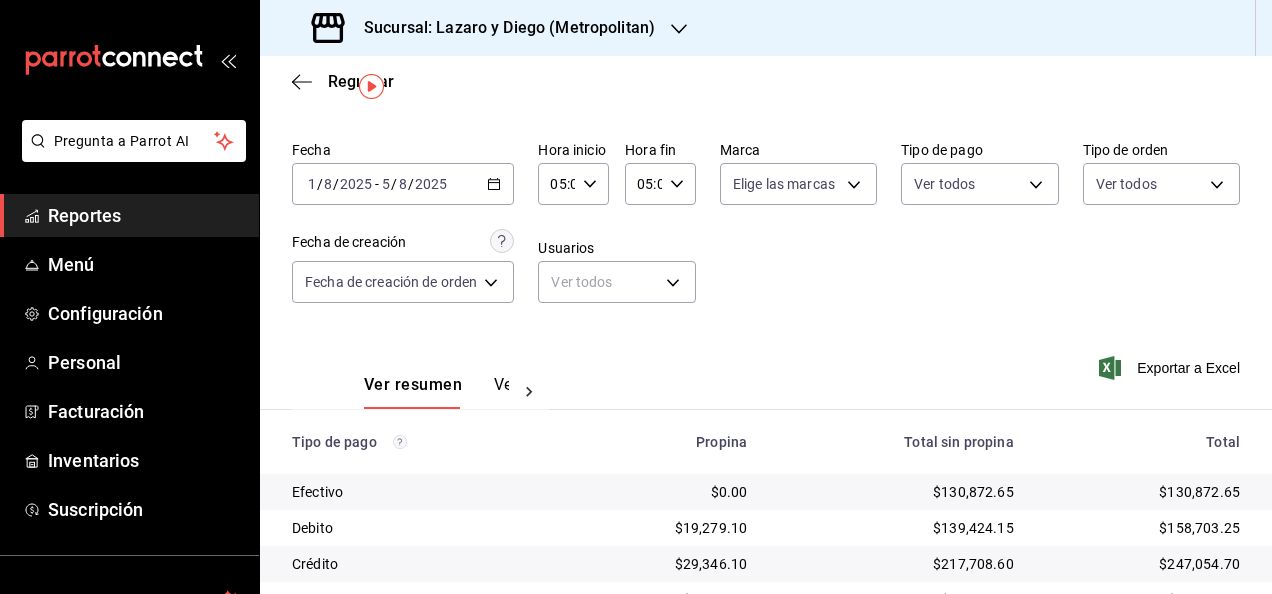 scroll, scrollTop: 54, scrollLeft: 0, axis: vertical 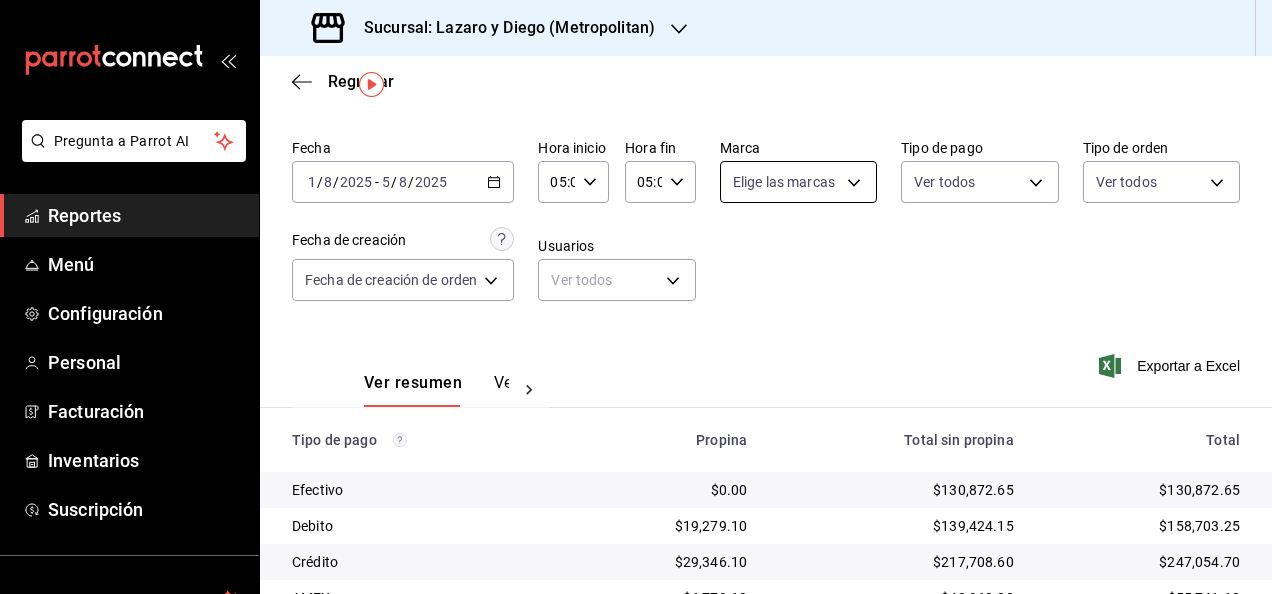 click on "Pregunta a Parrot AI Reportes   Menú   Configuración   Personal   Facturación   Inventarios   Suscripción   Ayuda Recomienda Parrot   Jupiter Flores   Sugerir nueva función   Sucursal: [NAME] y [NAME] (Metropolitan) Regresar Pagos Fecha [DATE] [DATE] - [DATE] [DATE] Hora inicio [TIME] Hora inicio Hora fin [TIME] Hora fin Marca Elige las marcas Tipo de pago Ver todos Tipo de orden Ver todos Fecha de creación   Fecha de creación de orden ORDER Usuarios Ver todos null Ver resumen Ver pagos Exportar a Excel Tipo de pago   Propina Total sin propina Total Efectivo $0.00 $130,872.65 $130,872.65 Debito $19,279.10 $139,424.15 $158,703.25 Crédito $29,346.10 $217,708.60 $247,054.70 AMEX $6,779.10 $48,962.00 $55,741.10 Transferencia $0.00 $5,000.00 $5,000.00 CxC Empleados $0.00 $0.00 $0.00 CxC Clientes $0.00 $7,377.00 $7,377.00 UBER $0.00 $3,022.00 $3,022.00 RAPPI $0.00 $2,709.00 $2,709.00 Rappi $0.00 $0.00 $0.00 Total $55,404.30 $555,075.40 $610,479.70 GANA 1 MES GRATIS EN TU SUSCRIPCIÓN AQUÍ" at bounding box center [636, 297] 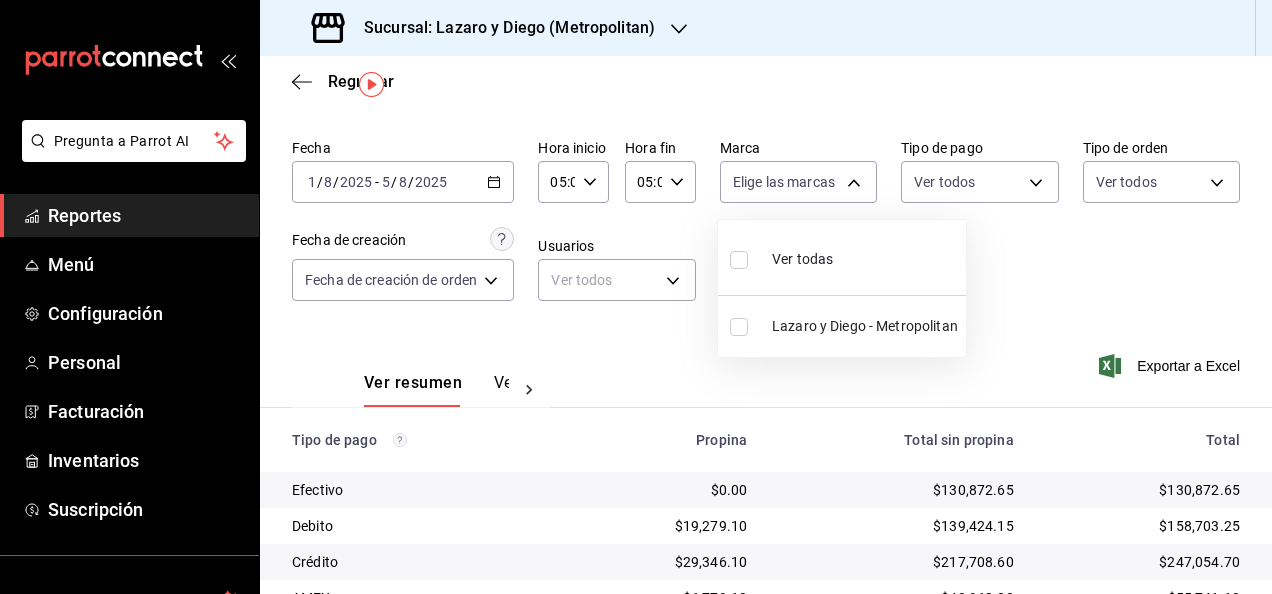 click at bounding box center [636, 297] 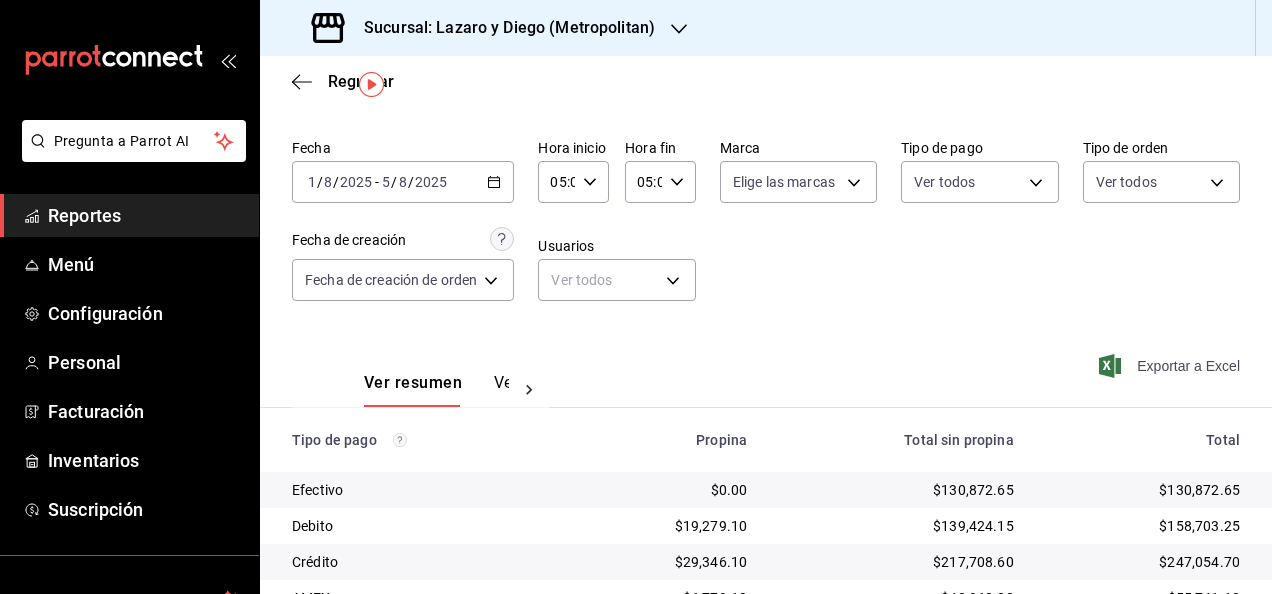 click 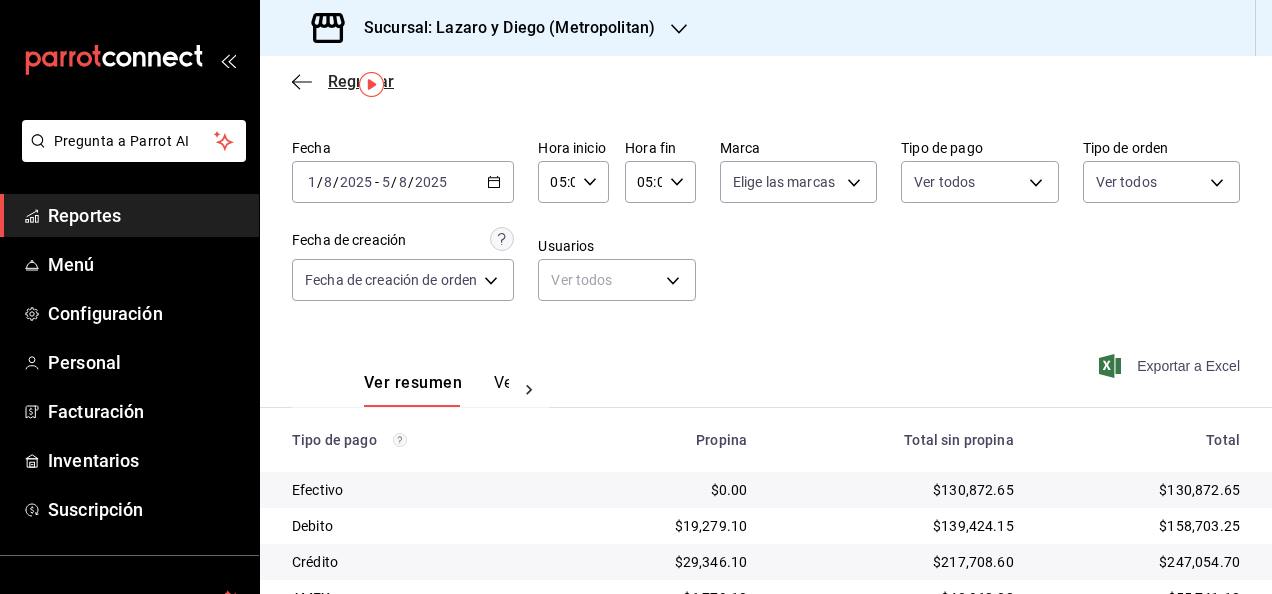 click 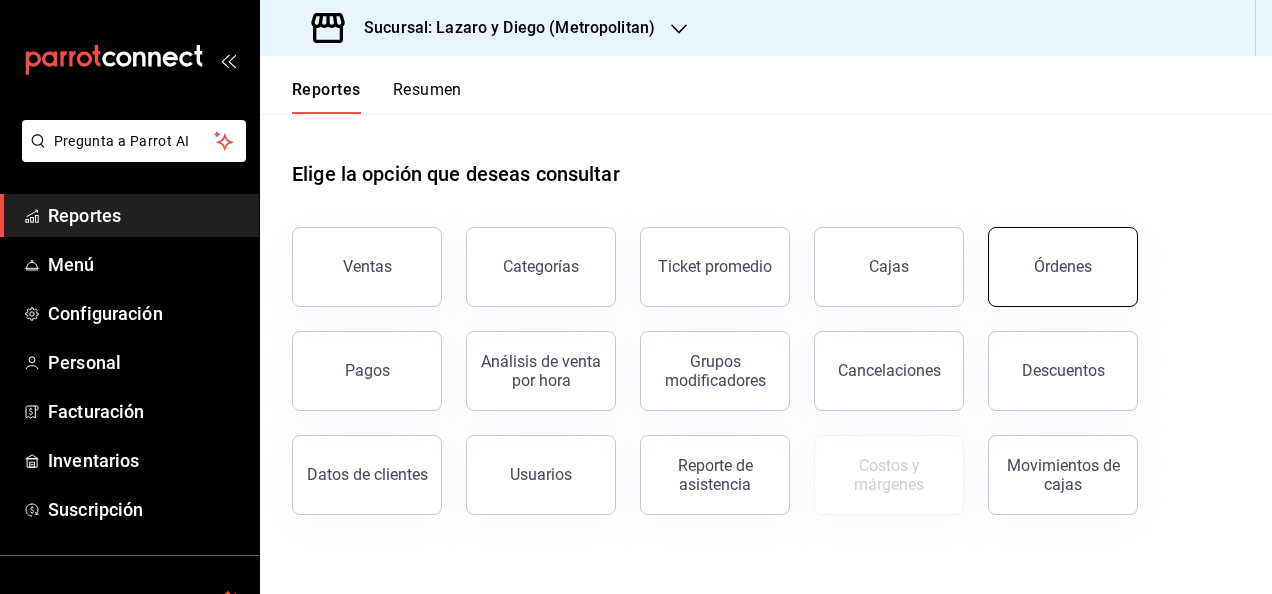 click on "Órdenes" at bounding box center (1063, 267) 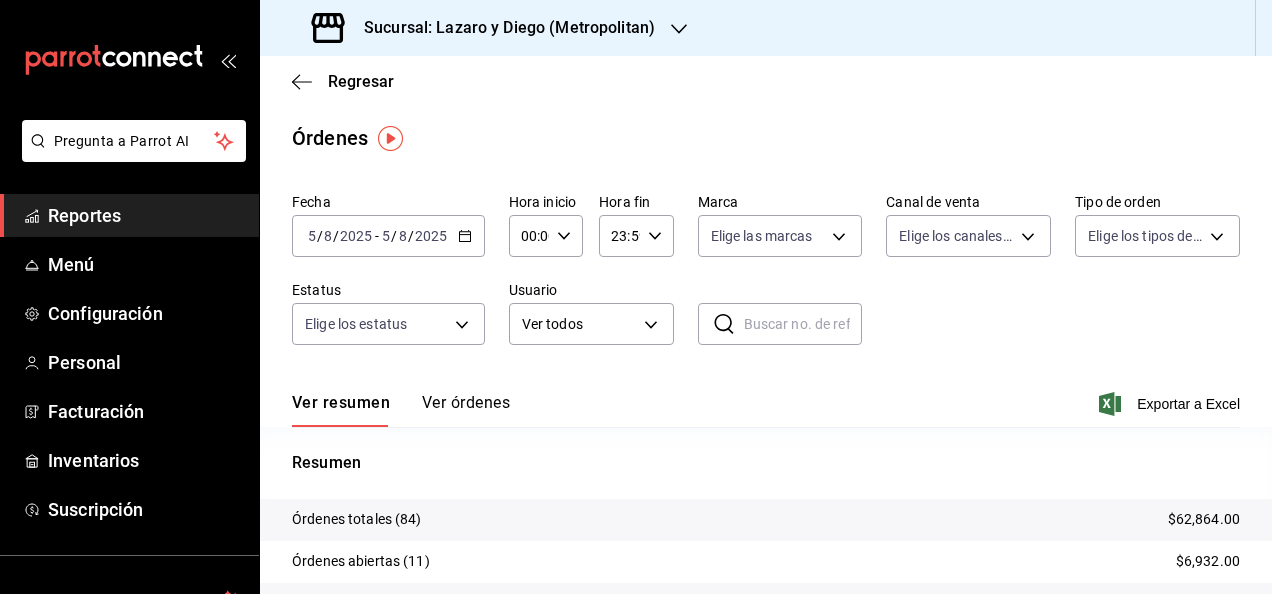 click on "2025-08-05 5 / 8 / 2025 - 2025-08-05 5 / 8 / 2025" at bounding box center (388, 236) 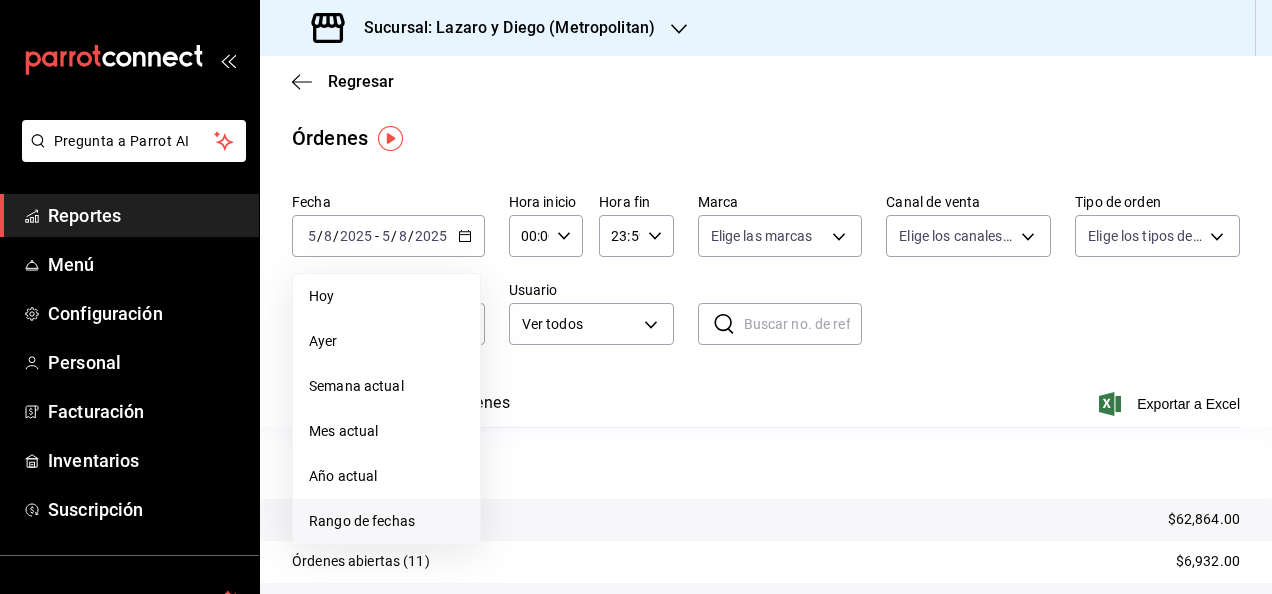 click on "Rango de fechas" at bounding box center [386, 521] 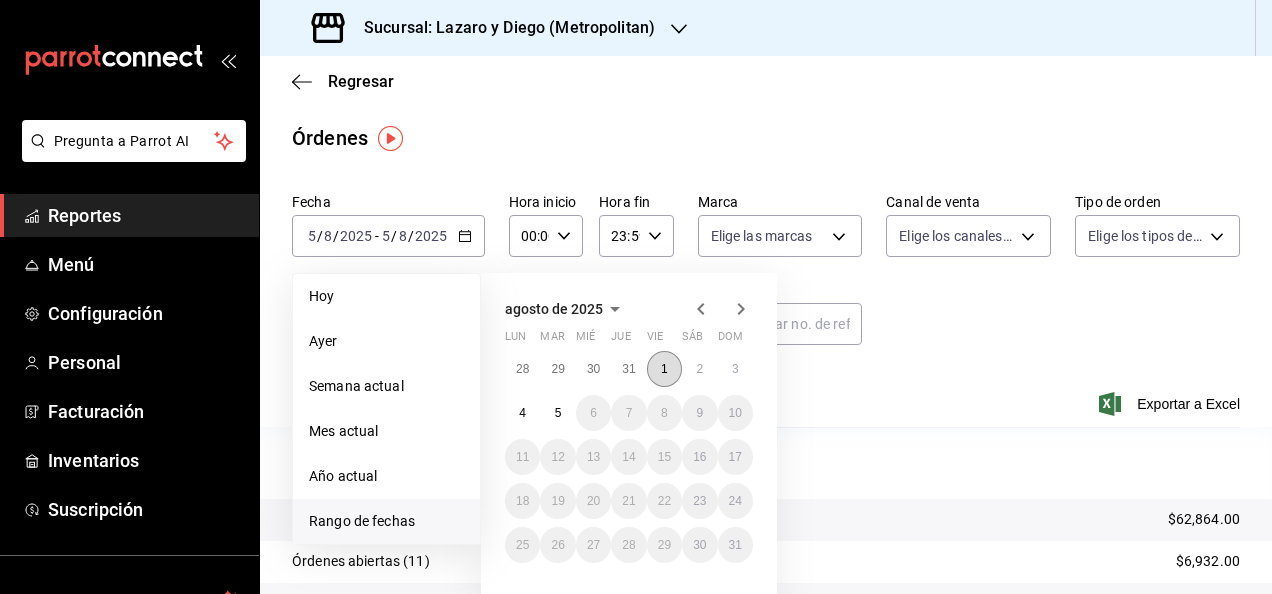 click on "1" at bounding box center [664, 369] 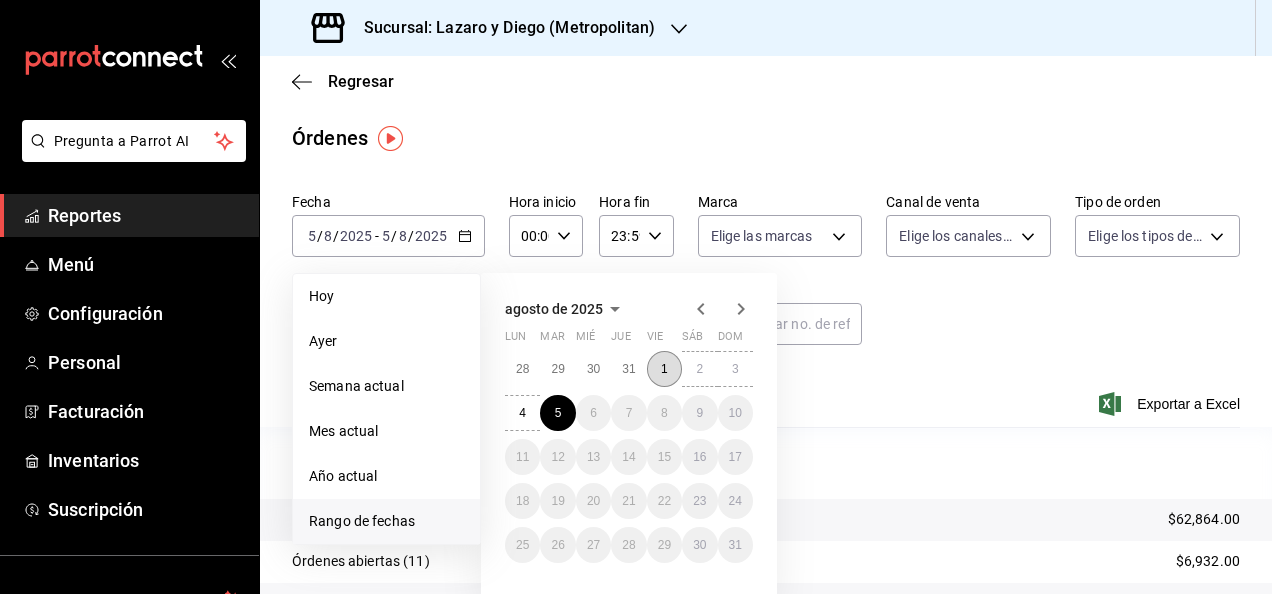 click on "1" at bounding box center [664, 369] 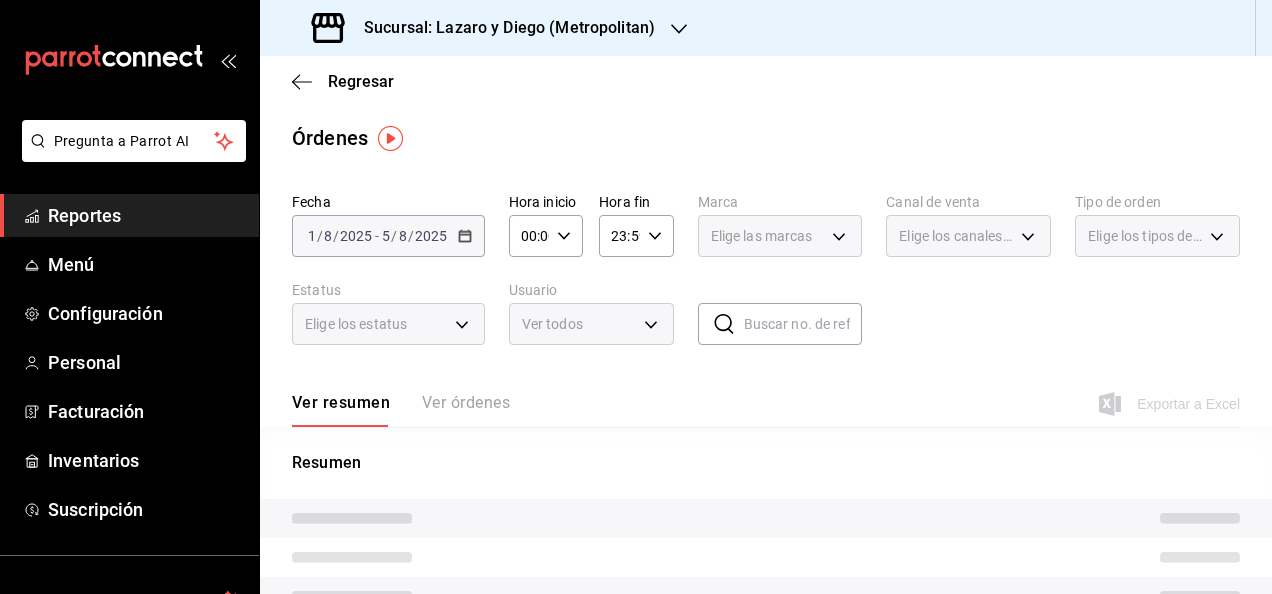 click 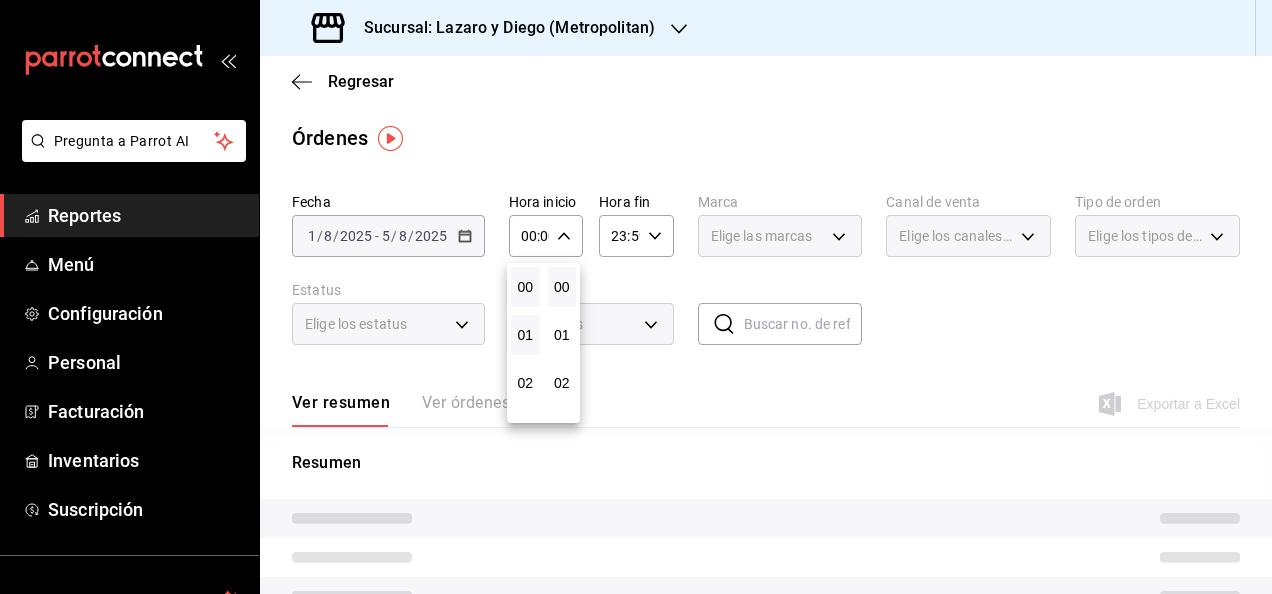 scroll, scrollTop: 136, scrollLeft: 0, axis: vertical 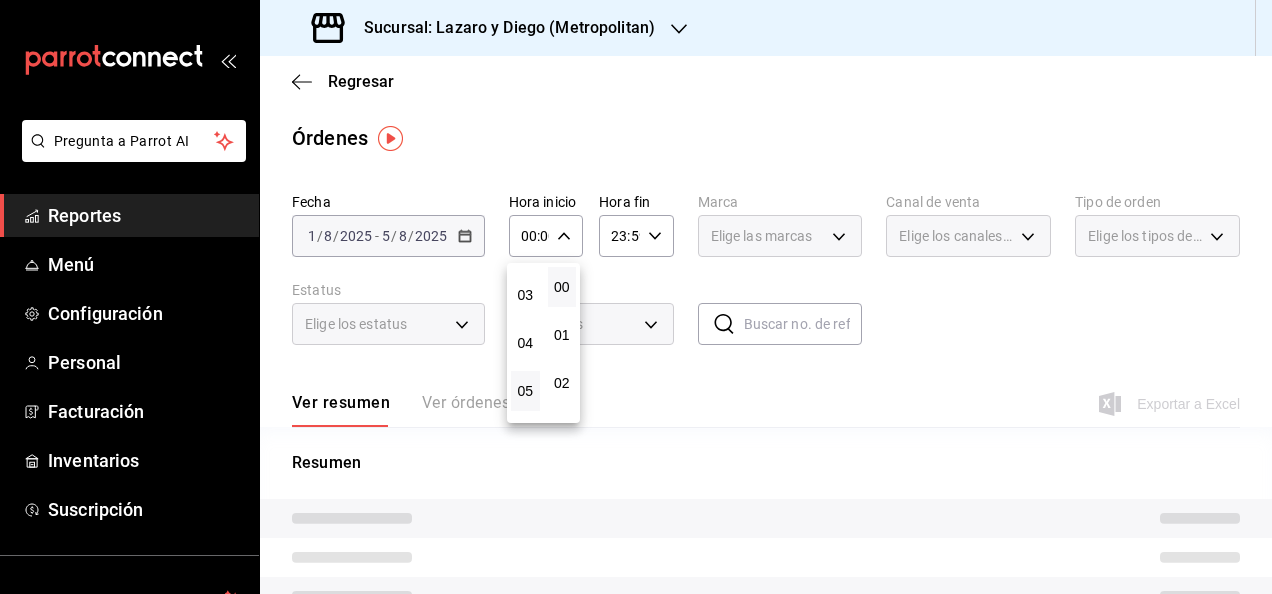 click on "05" at bounding box center [525, 391] 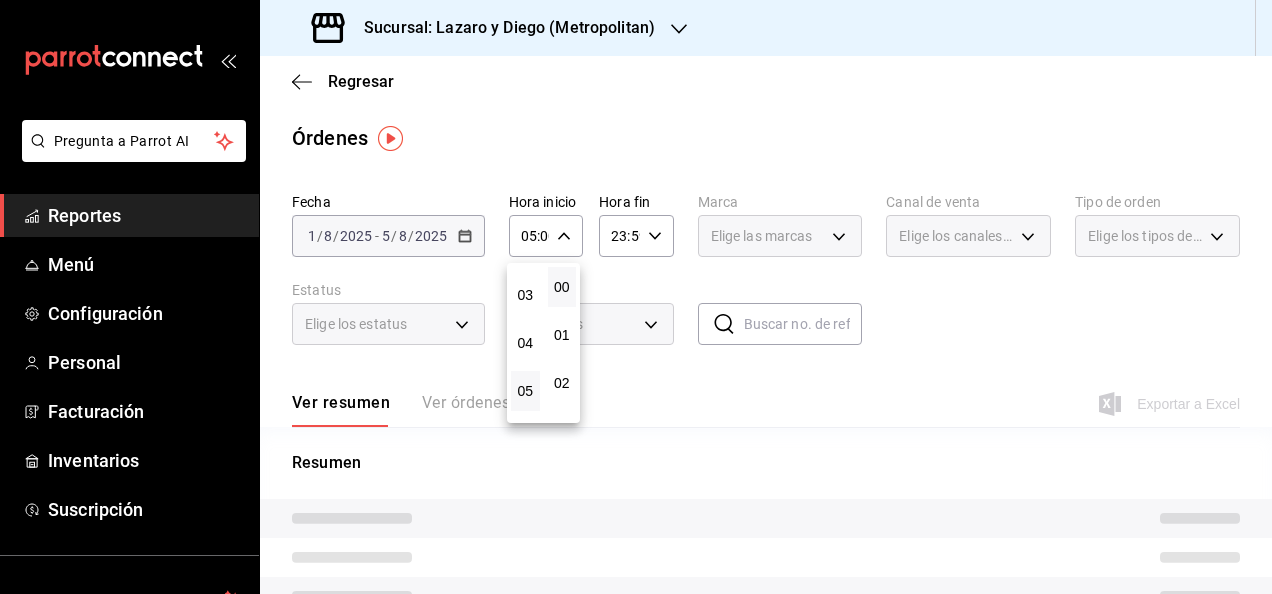 click at bounding box center (636, 297) 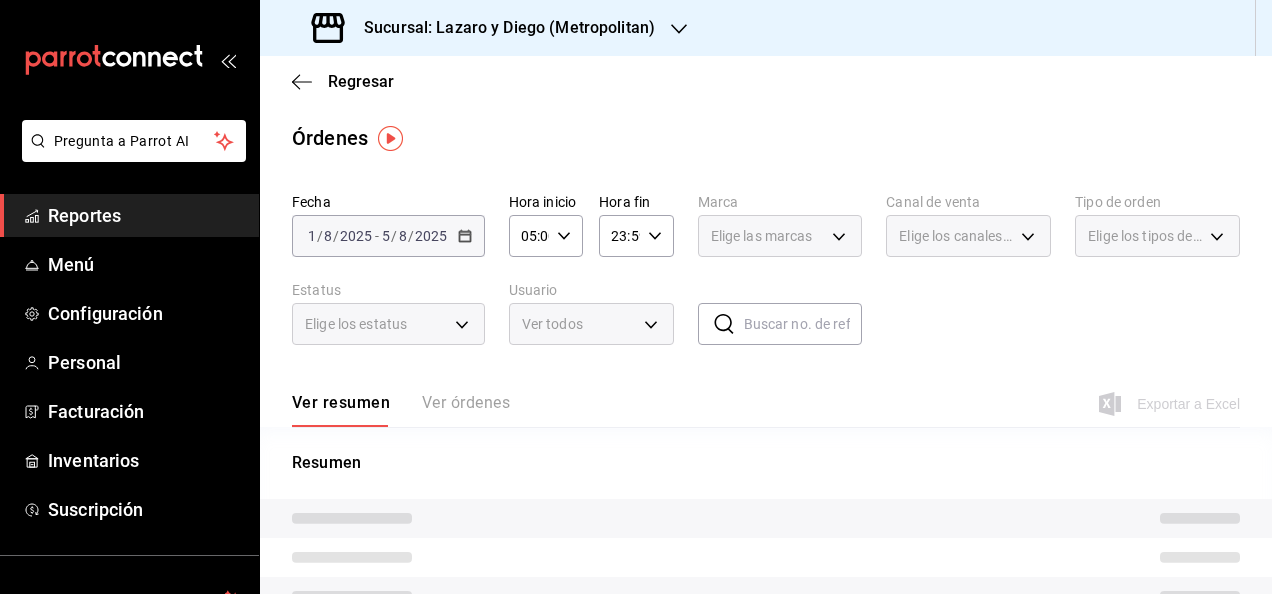click on "23:59 Hora fin" at bounding box center (636, 236) 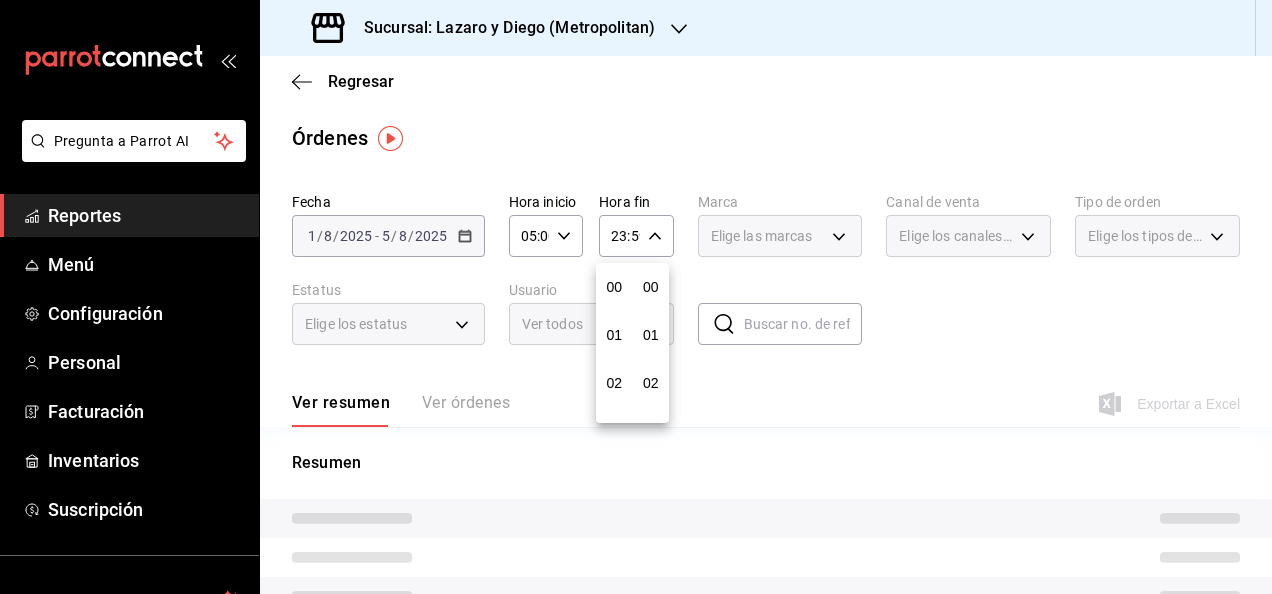 scroll, scrollTop: 992, scrollLeft: 0, axis: vertical 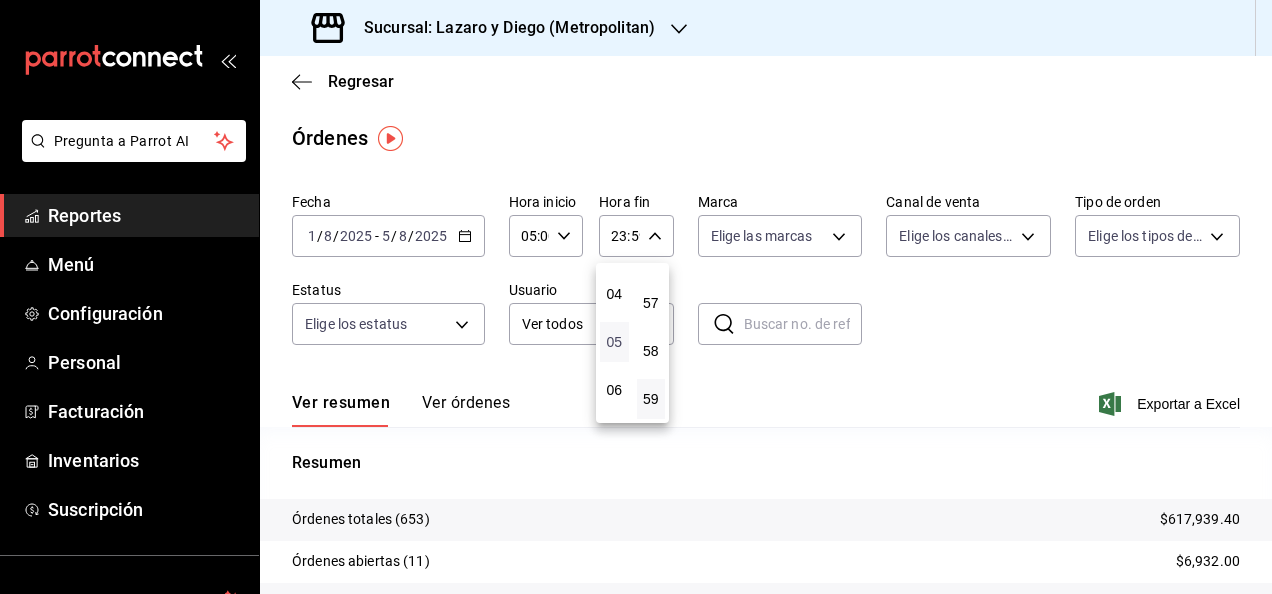 click on "05" at bounding box center (614, 342) 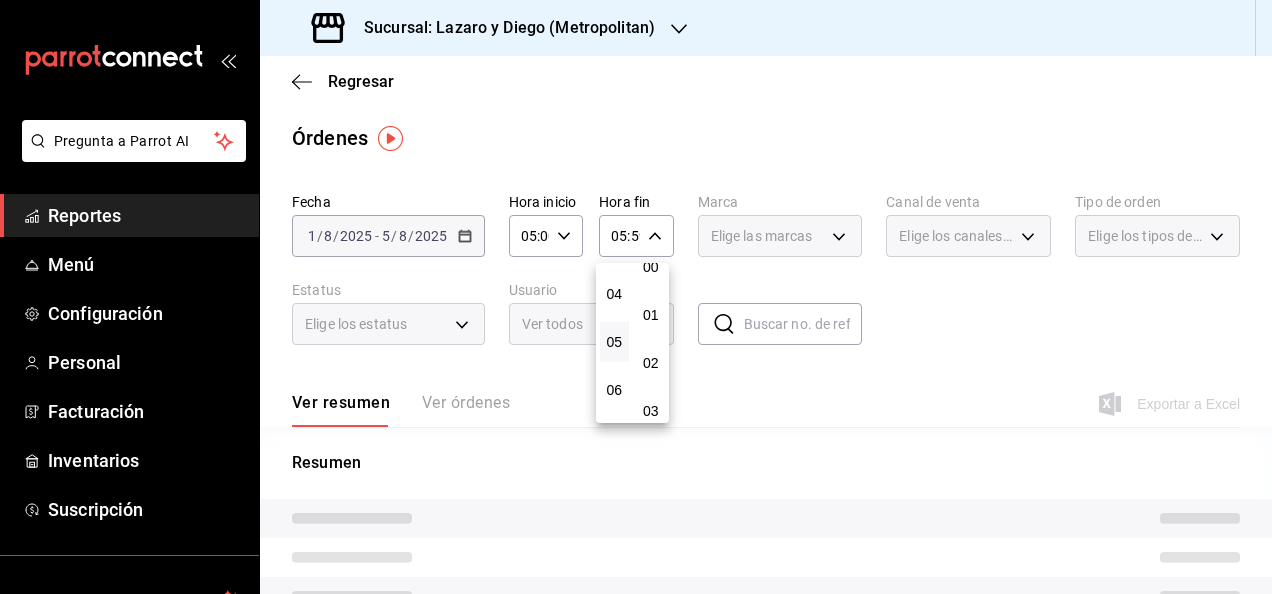 scroll, scrollTop: 0, scrollLeft: 0, axis: both 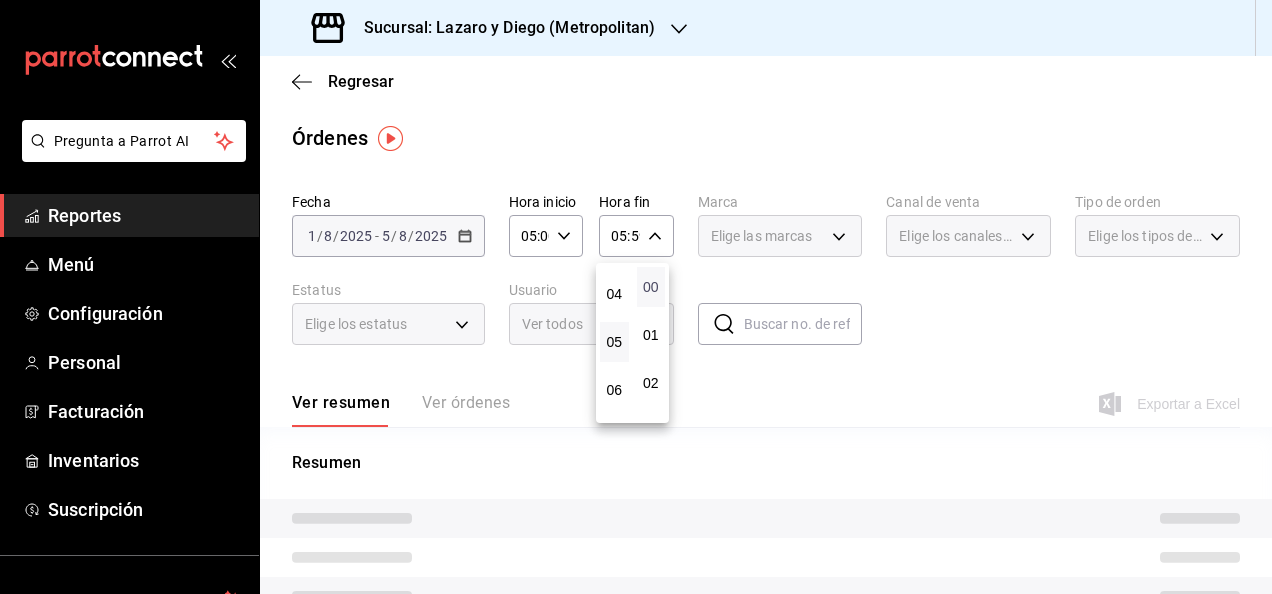 click on "00" at bounding box center [651, 287] 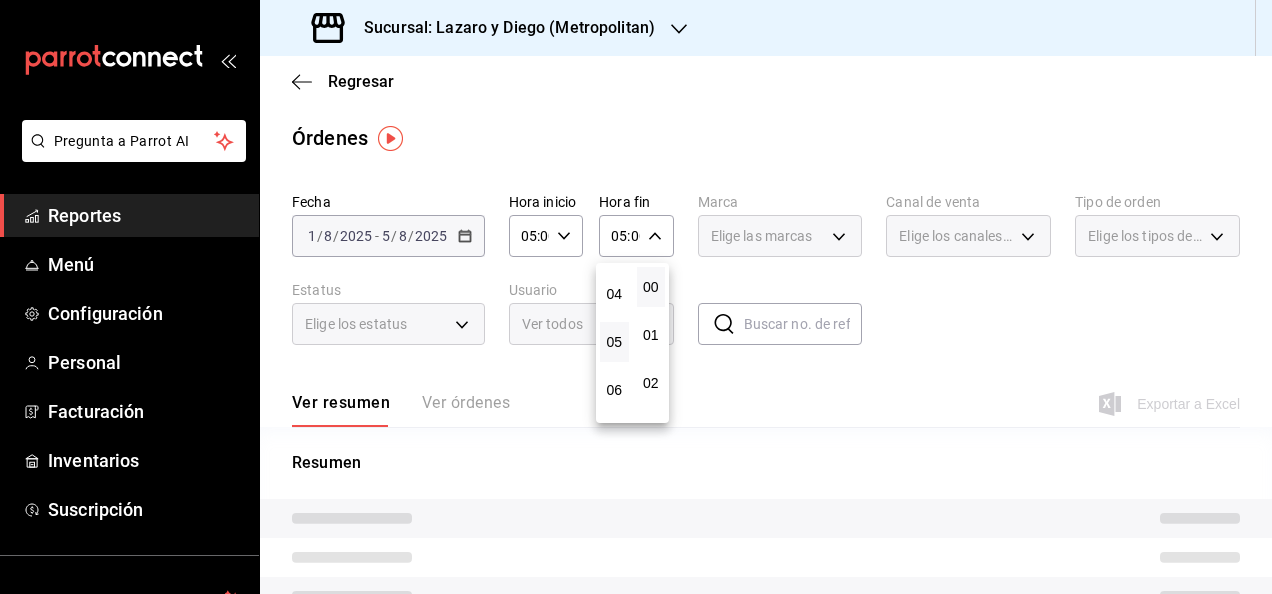 click at bounding box center (636, 297) 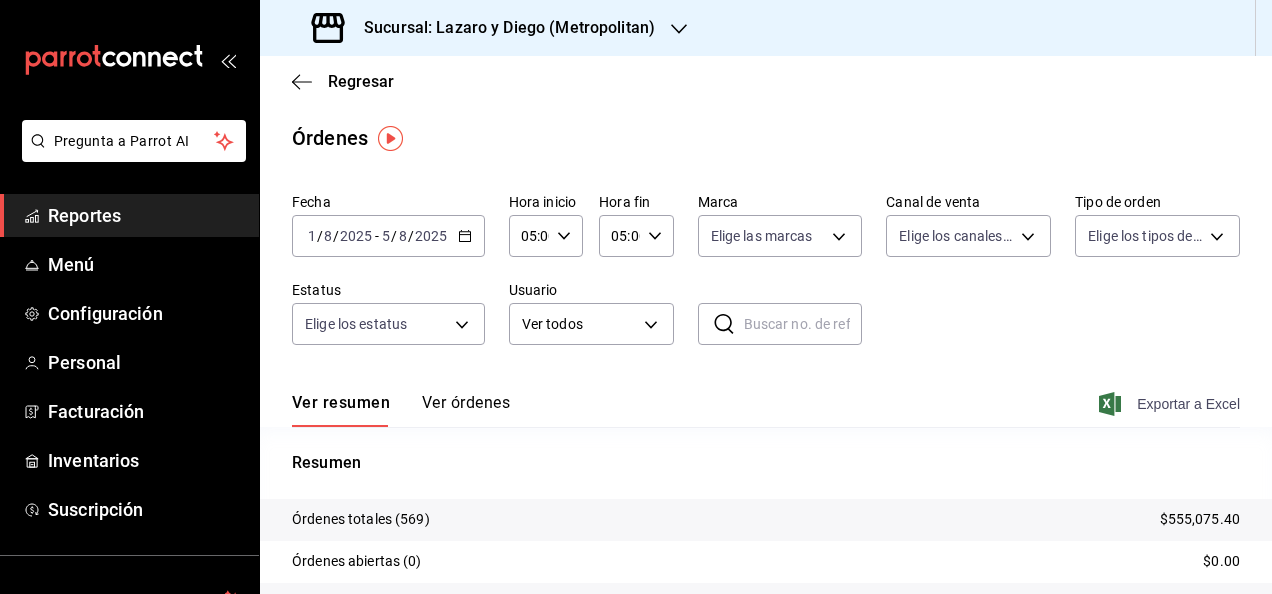 click on "Exportar a Excel" at bounding box center (1171, 404) 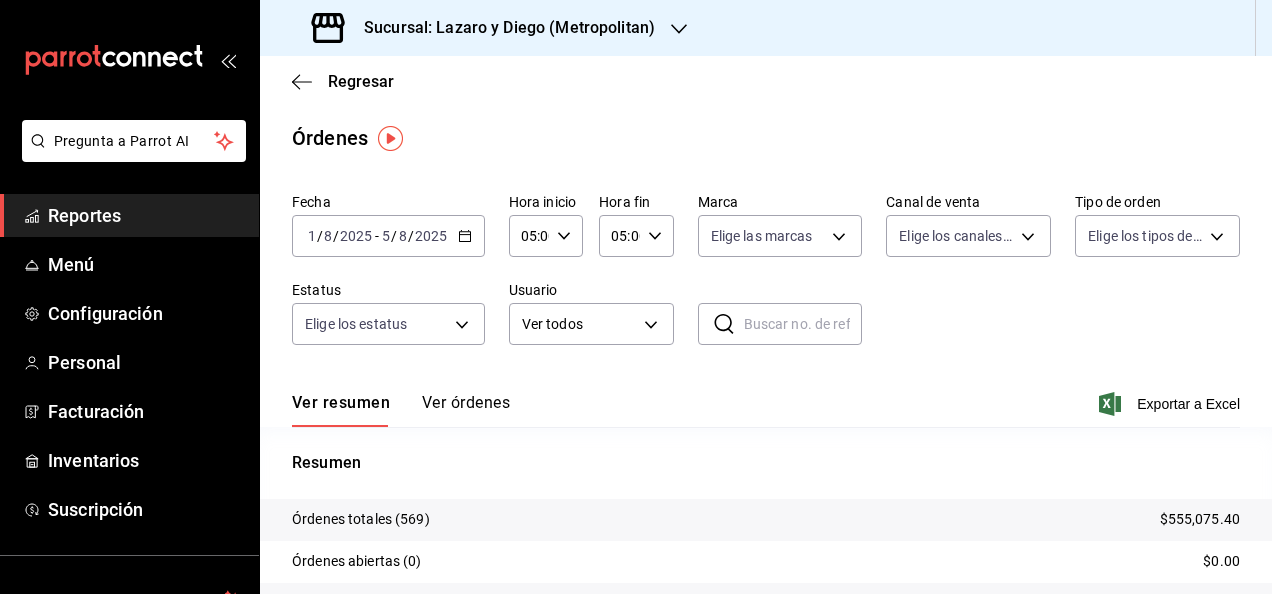 click on "Regresar Órdenes Fecha [DATE] [DATE] - [DATE] [DATE] Hora inicio [TIME] Hora inicio Hora fin [TIME] Hora fin Marca Elige las marcas Canal de venta Elige los canales de venta Tipo de orden Elige los tipos de orden Estatus Elige los estatus Usuario Ver todos ALL ​ ​ Ver resumen Ver órdenes Exportar a Excel Resumen Órdenes totales (569) $555,075.40 Órdenes abiertas (0) $0.00 Órdenes cerradas (569) $555,075.40 Órdenes canceladas (0) $0.00 Órdenes negadas (0) $0.00 ¿Quieres ver el consumo promedio por orden y comensal? Ve al reporte de Ticket promedio" at bounding box center (766, 420) 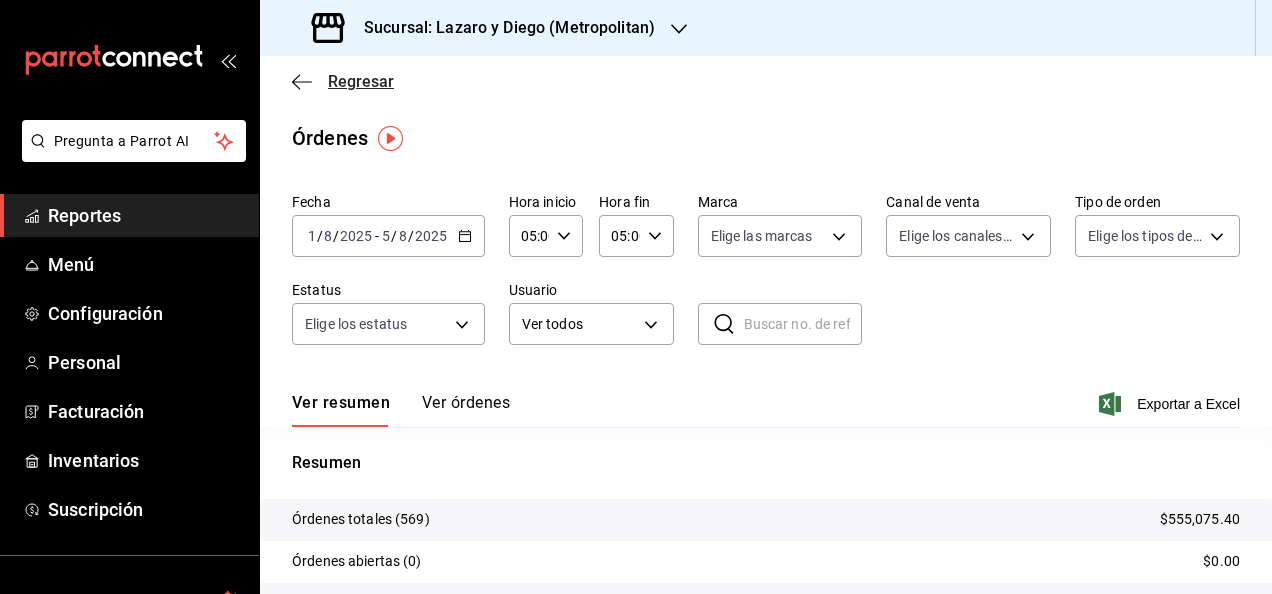 click 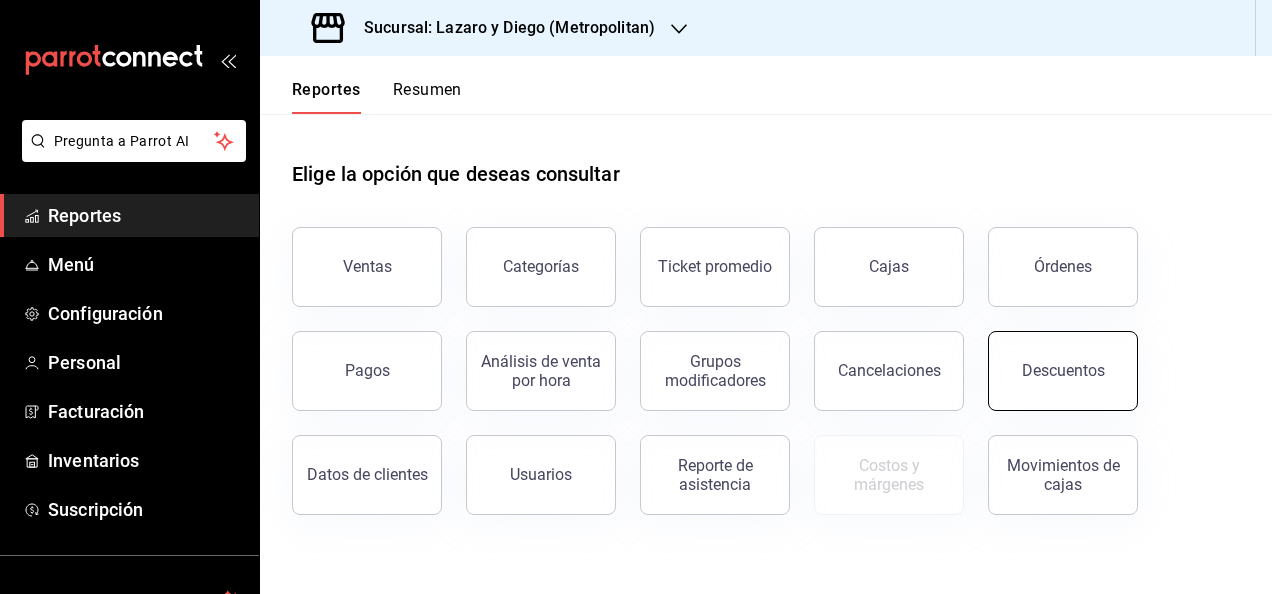 click on "Descuentos" at bounding box center (1063, 371) 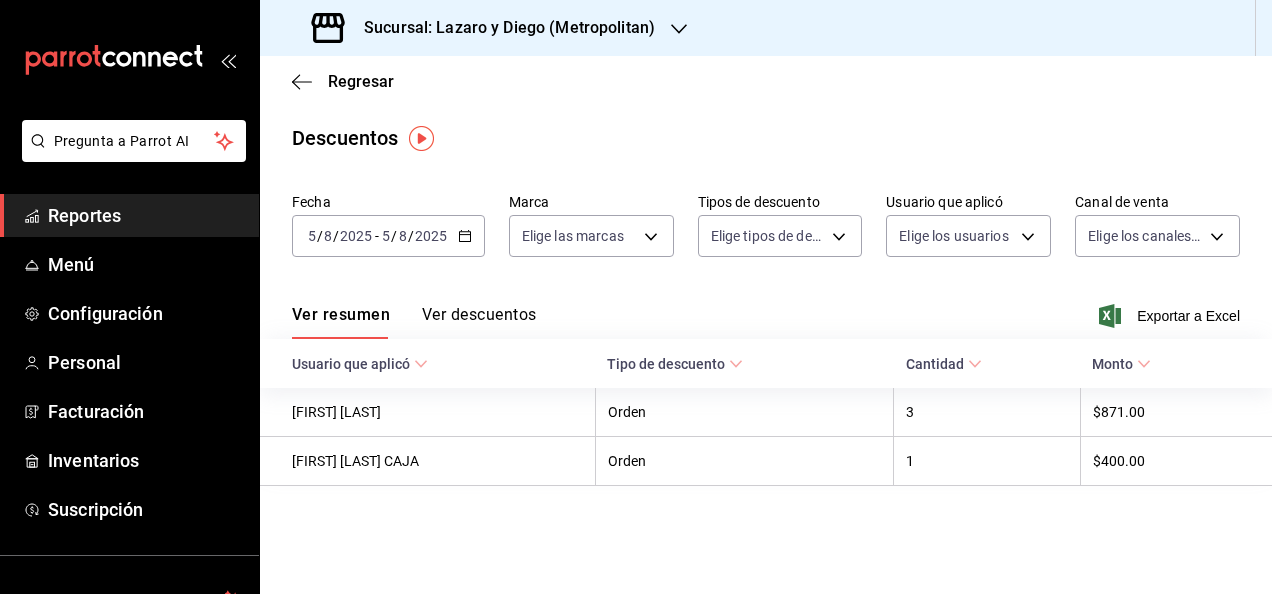 click 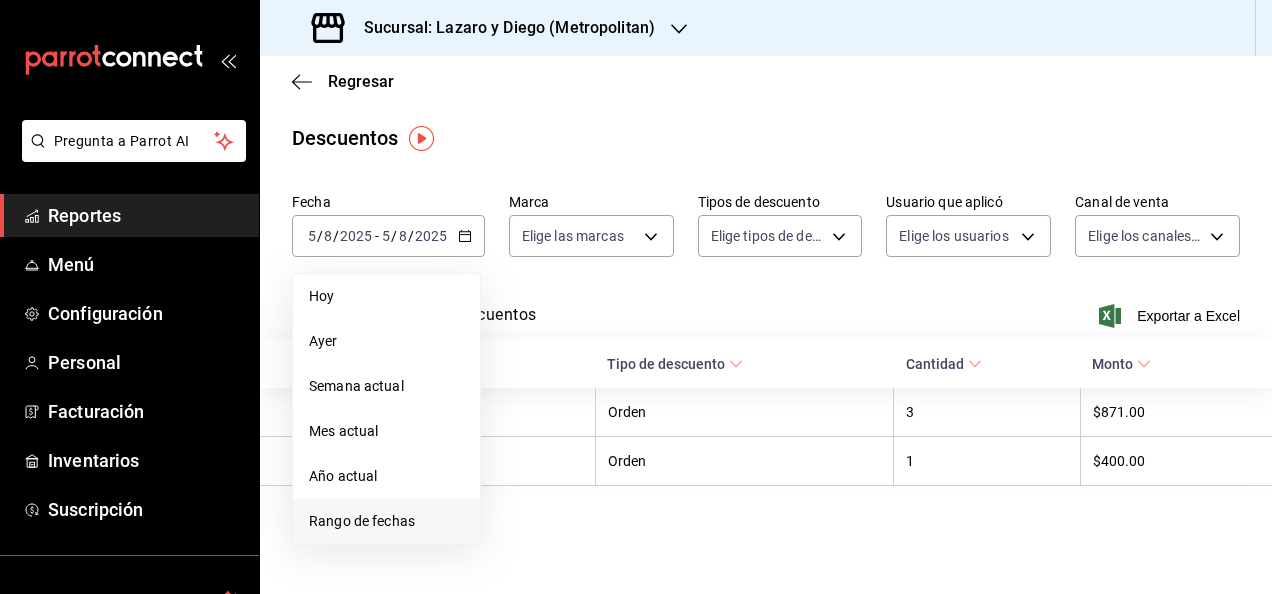 click on "Rango de fechas" at bounding box center [386, 521] 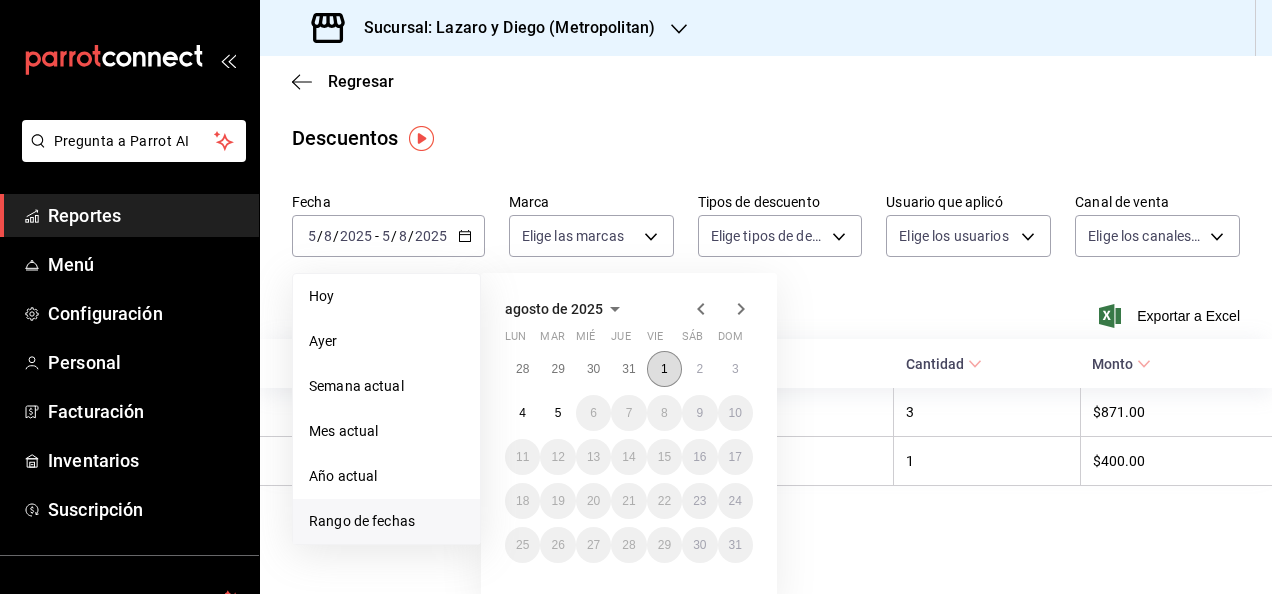 click on "1" at bounding box center [664, 369] 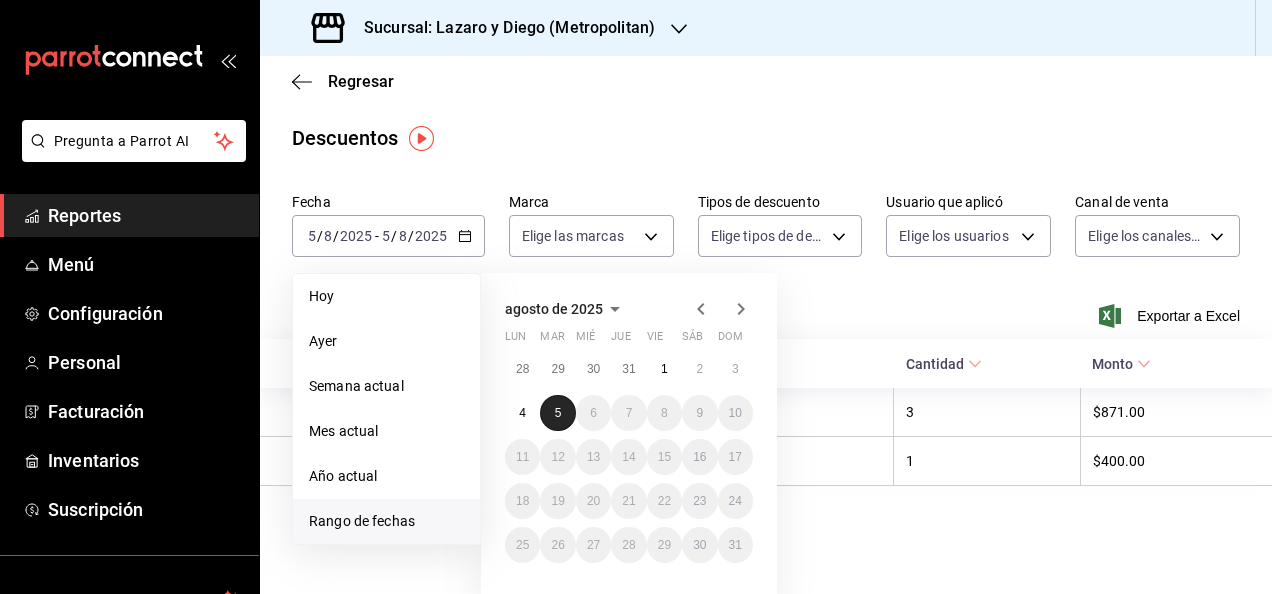 click on "5" at bounding box center [557, 413] 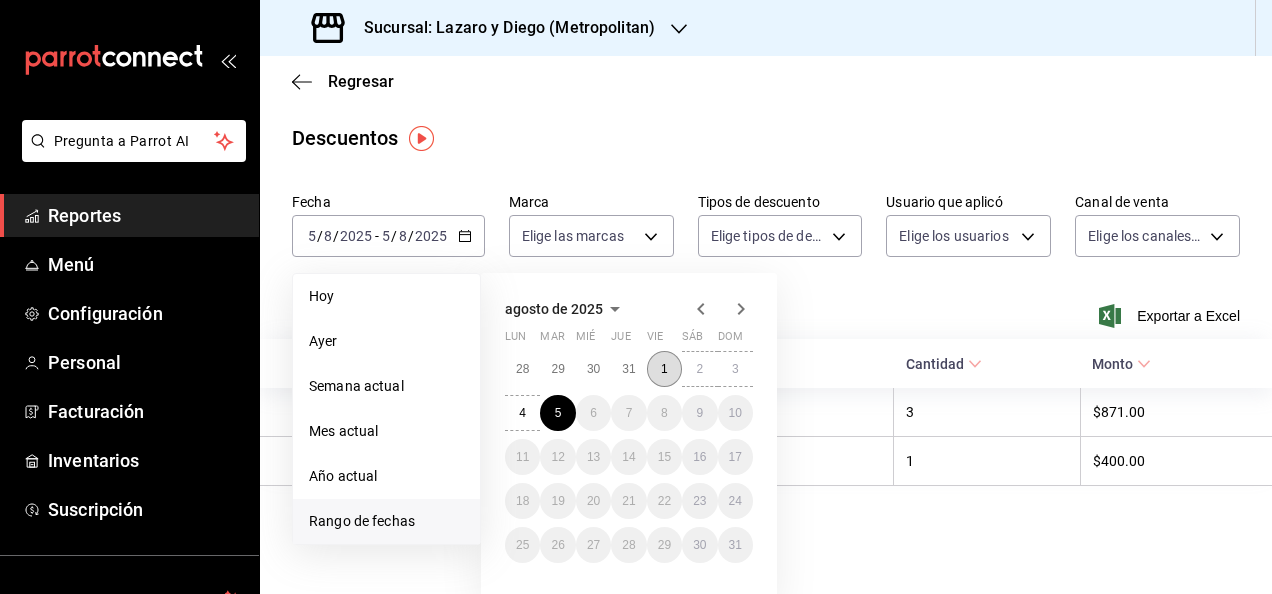 click on "1" at bounding box center (664, 369) 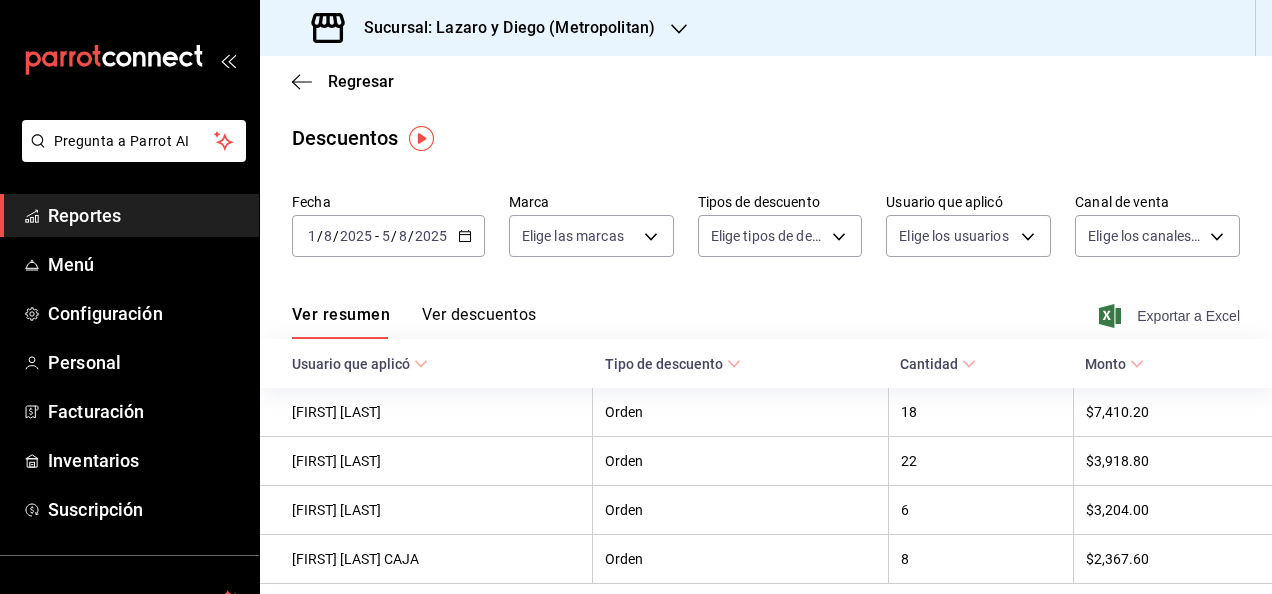 click on "Exportar a Excel" at bounding box center [1171, 316] 